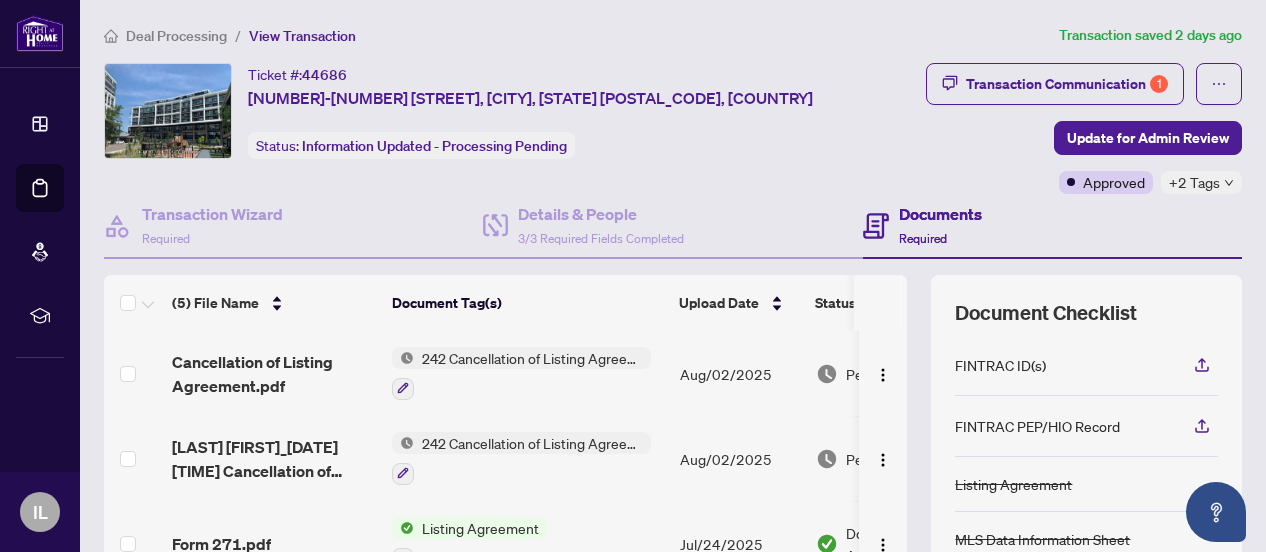 scroll, scrollTop: 0, scrollLeft: 0, axis: both 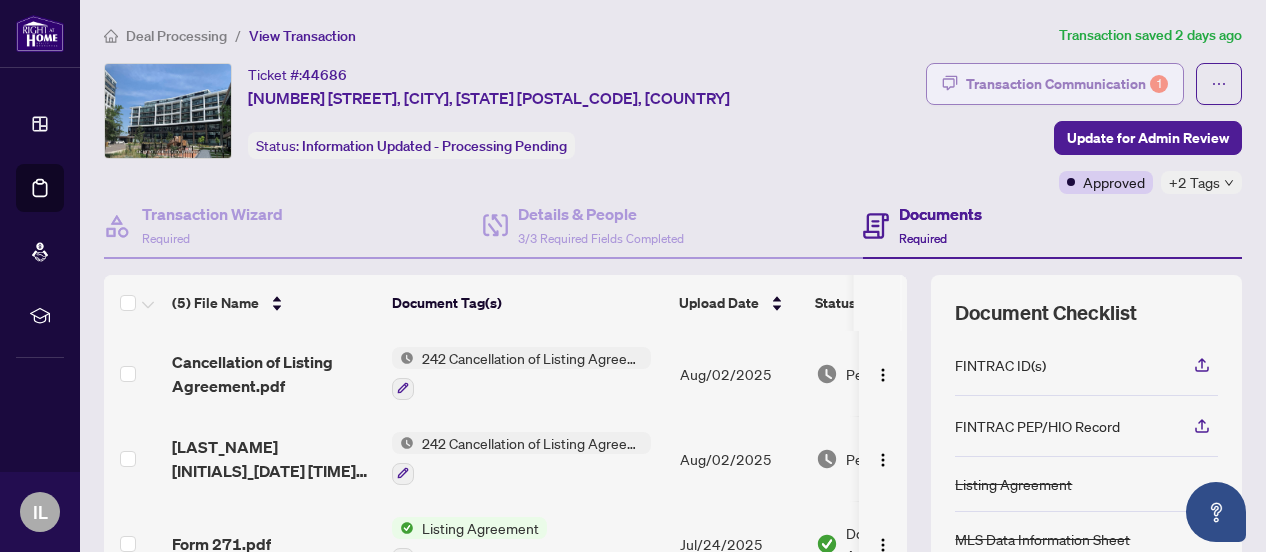 click on "Transaction Communication 1" at bounding box center [1067, 84] 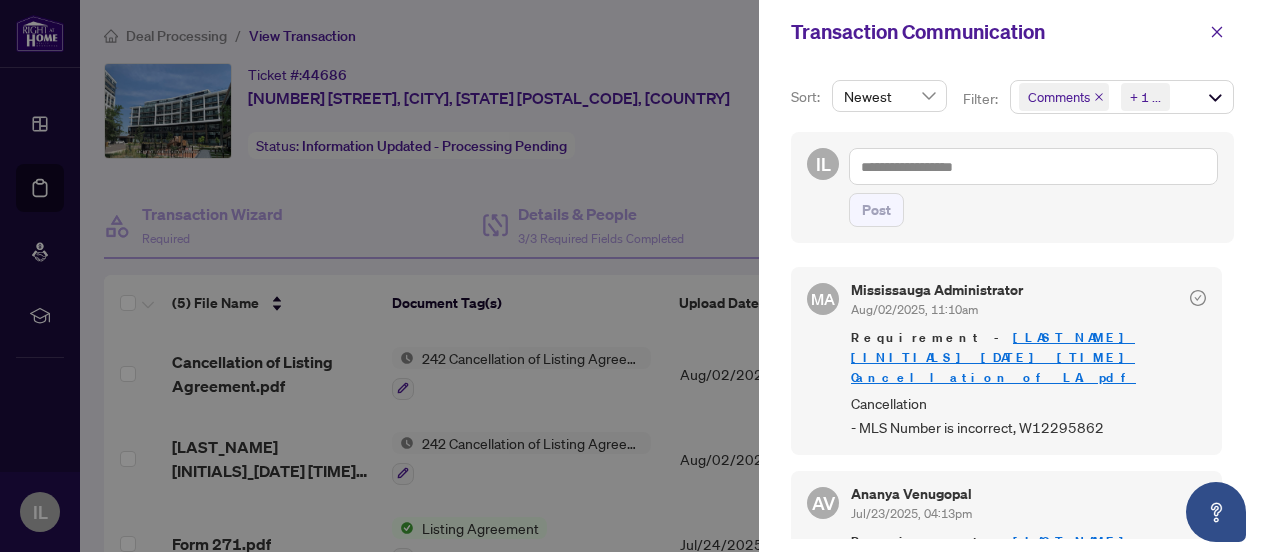 click at bounding box center [633, 276] 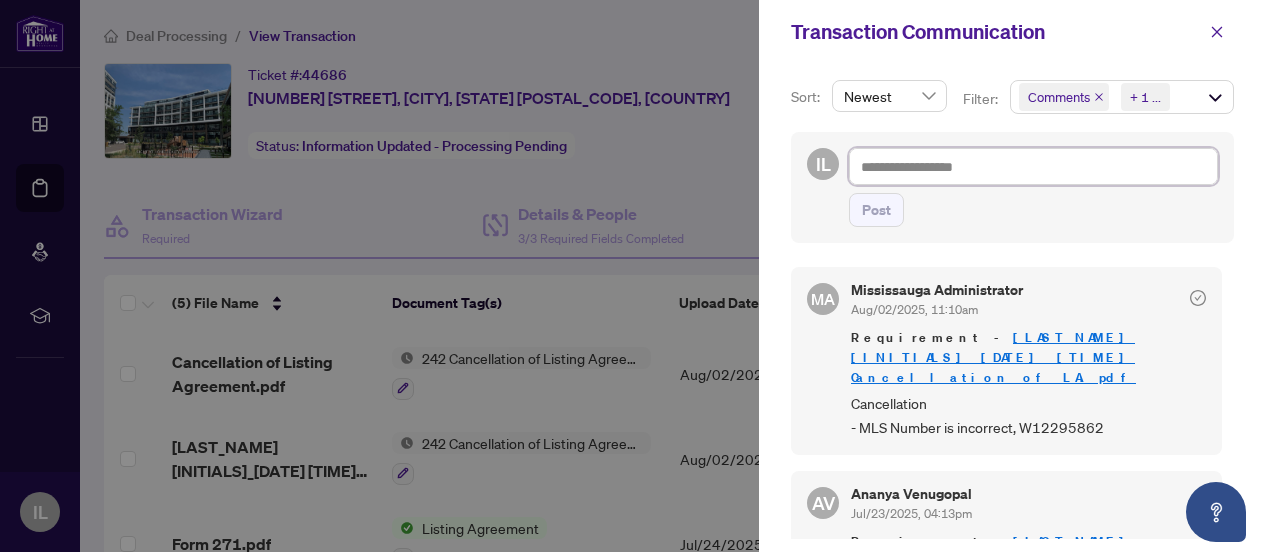 click at bounding box center [1033, 166] 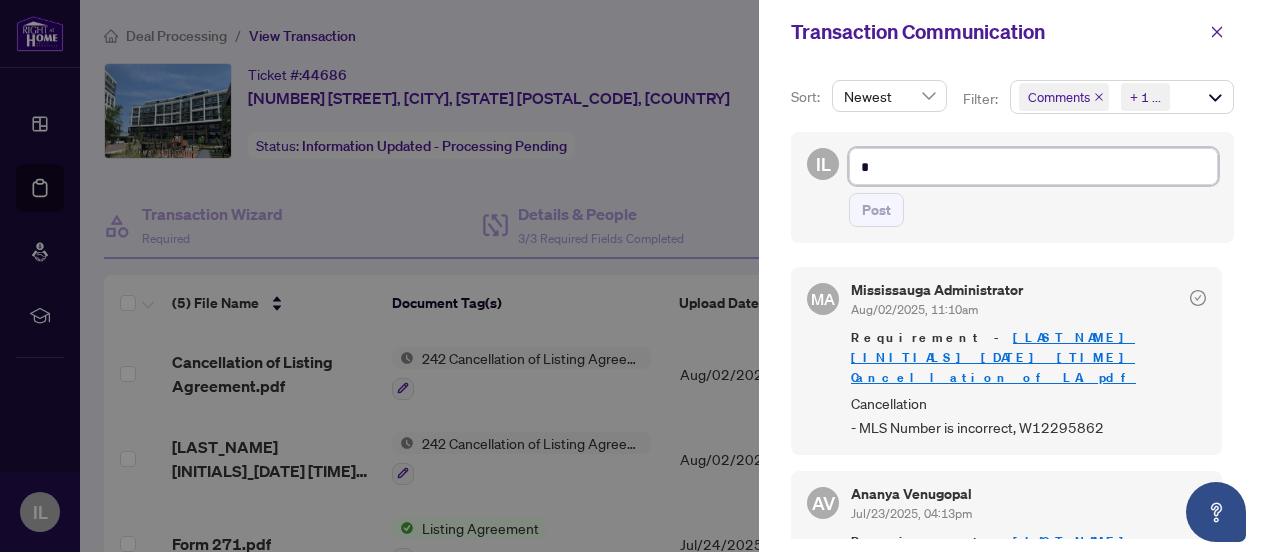 type on "*" 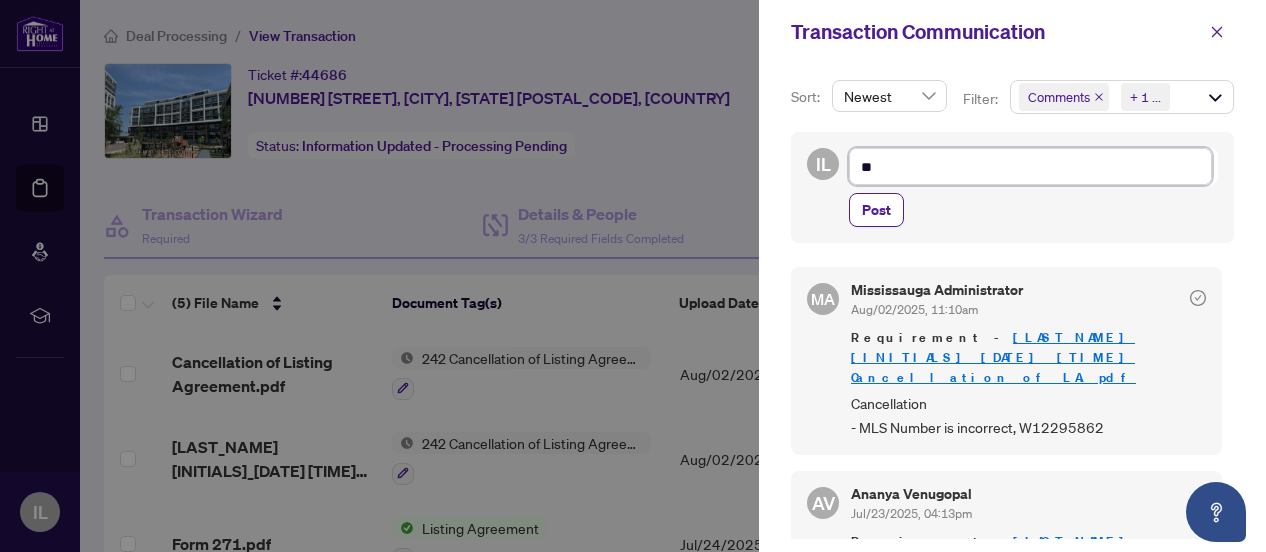 type on "***" 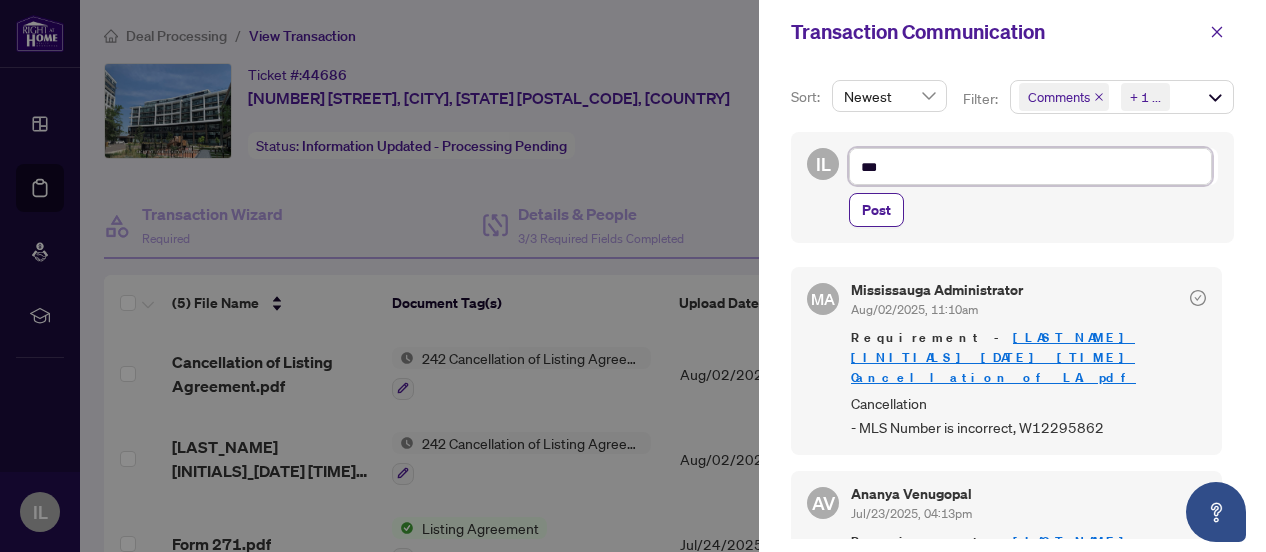 type on "****" 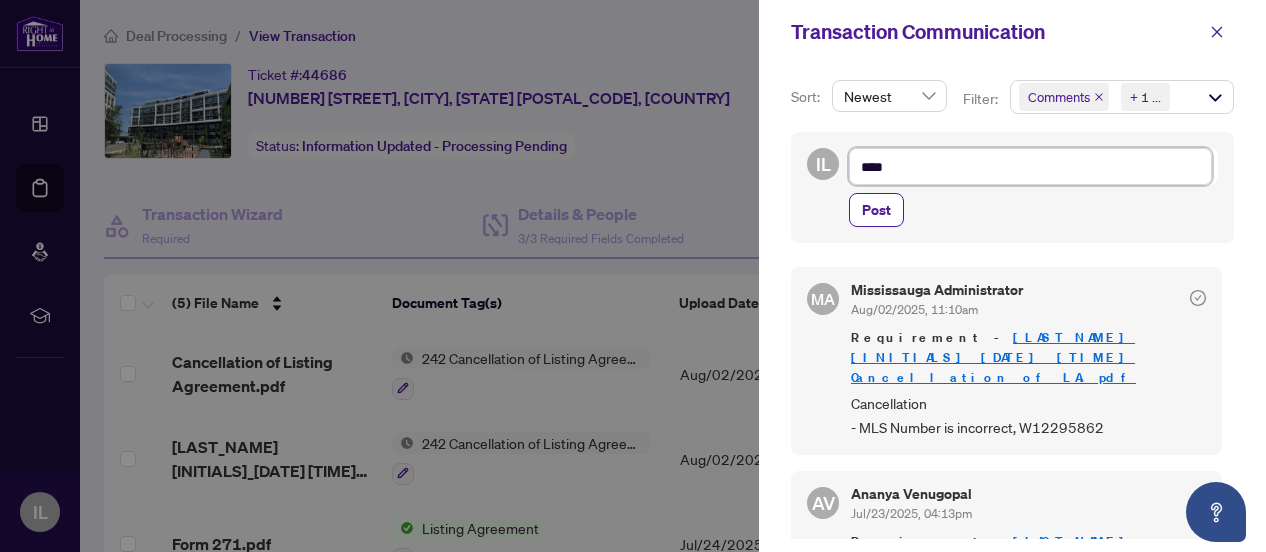 type on "*****" 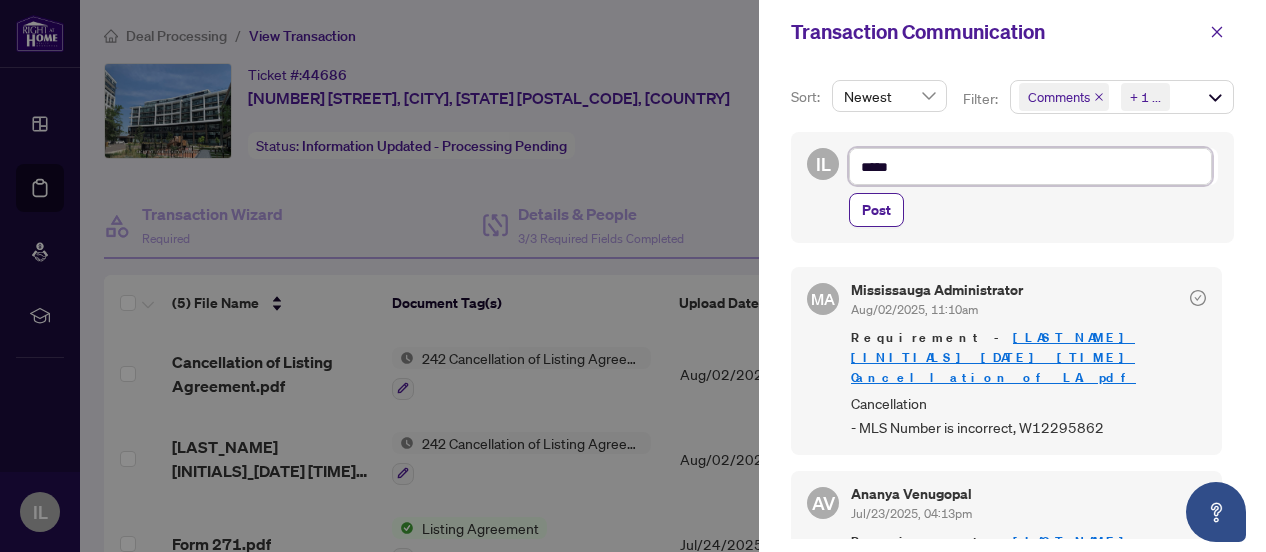 type on "****" 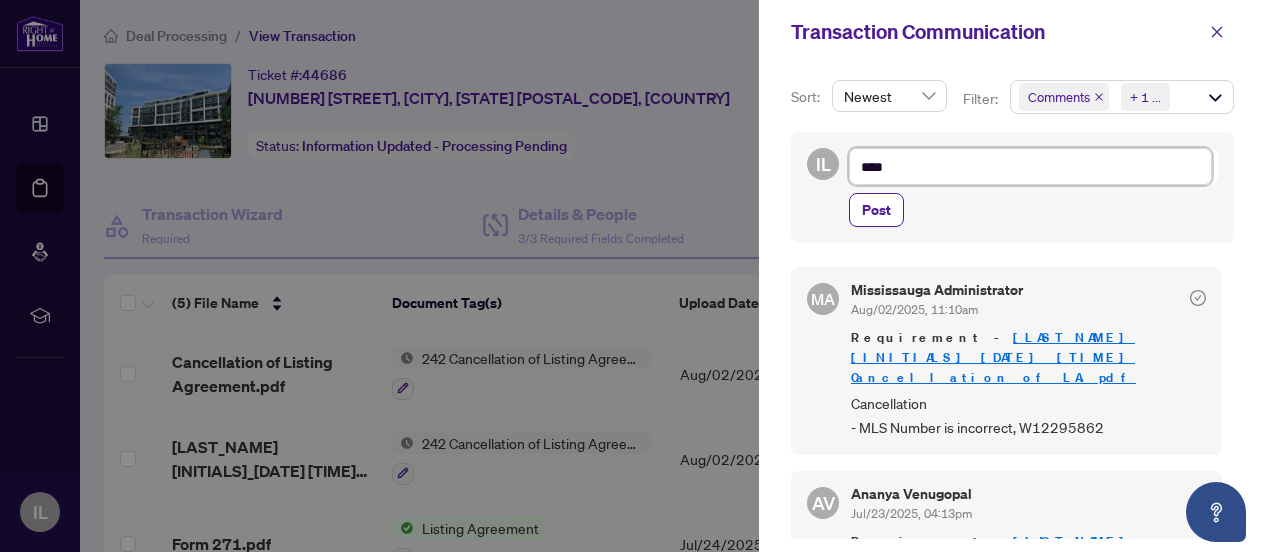 type on "***" 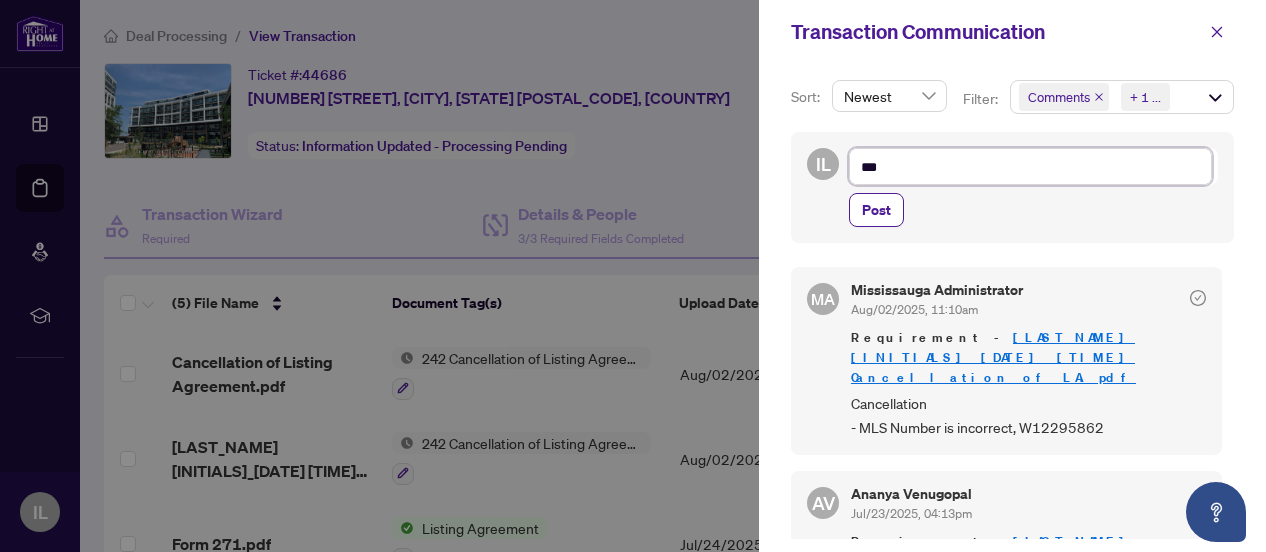 type on "*" 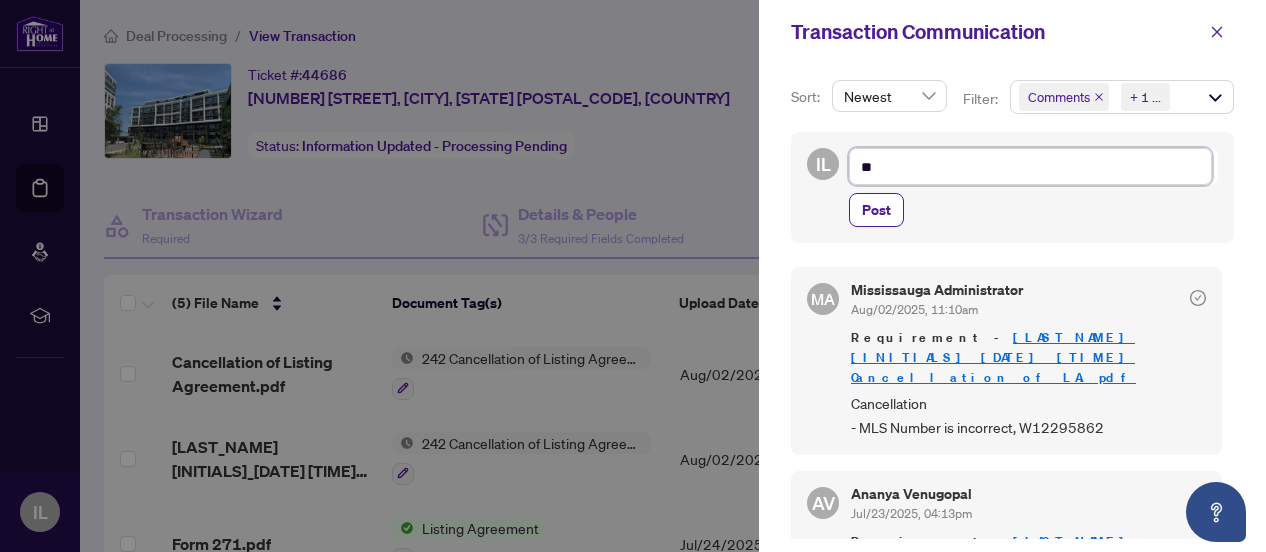 type on "*" 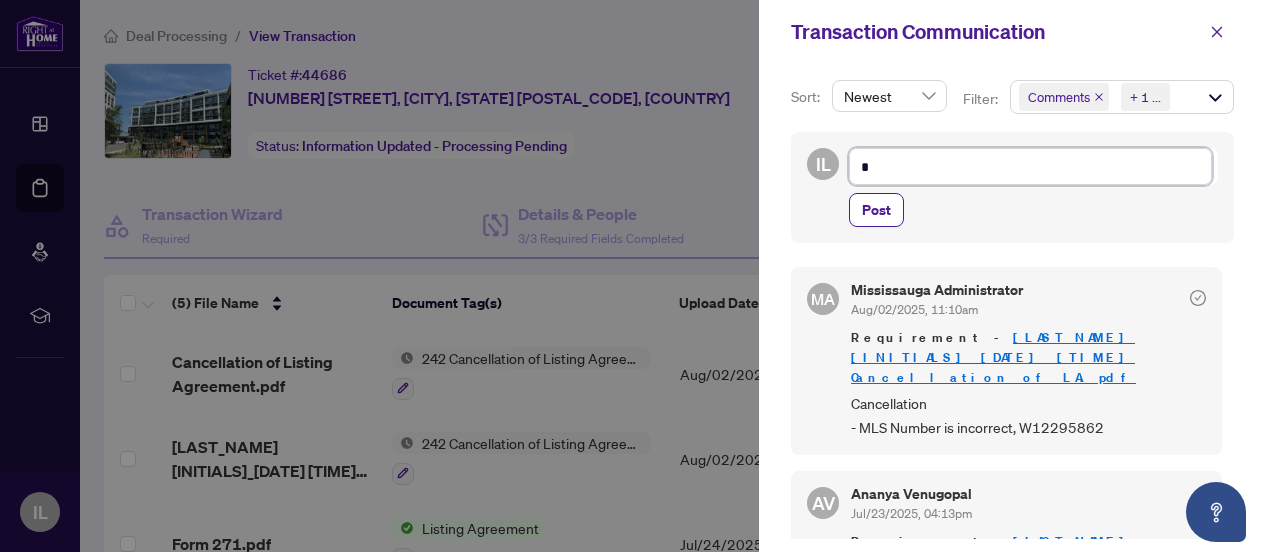 type 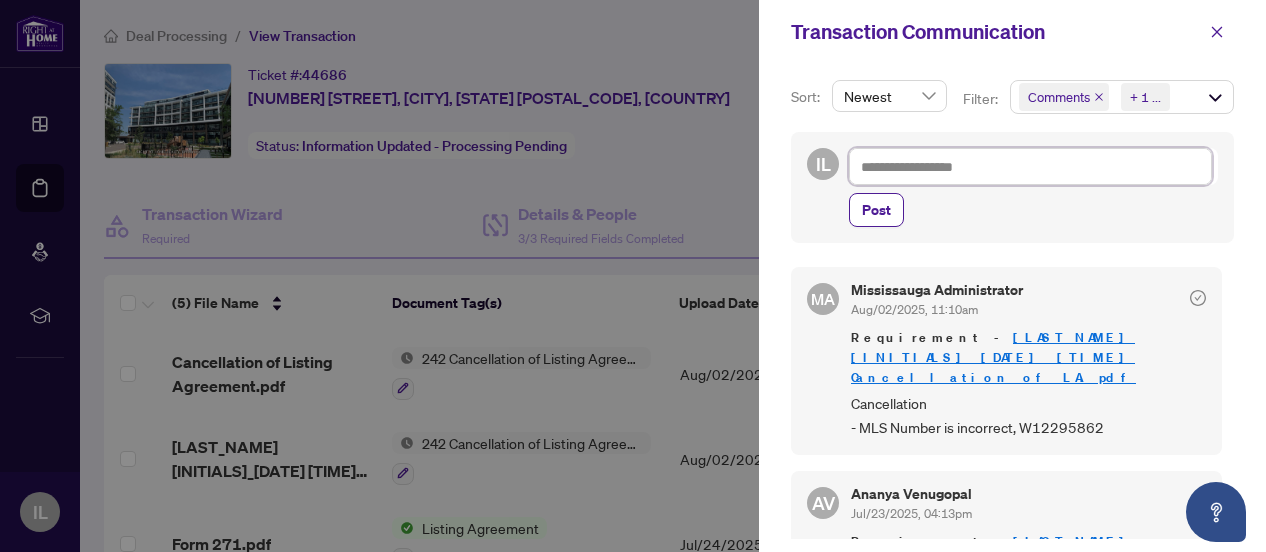type on "**********" 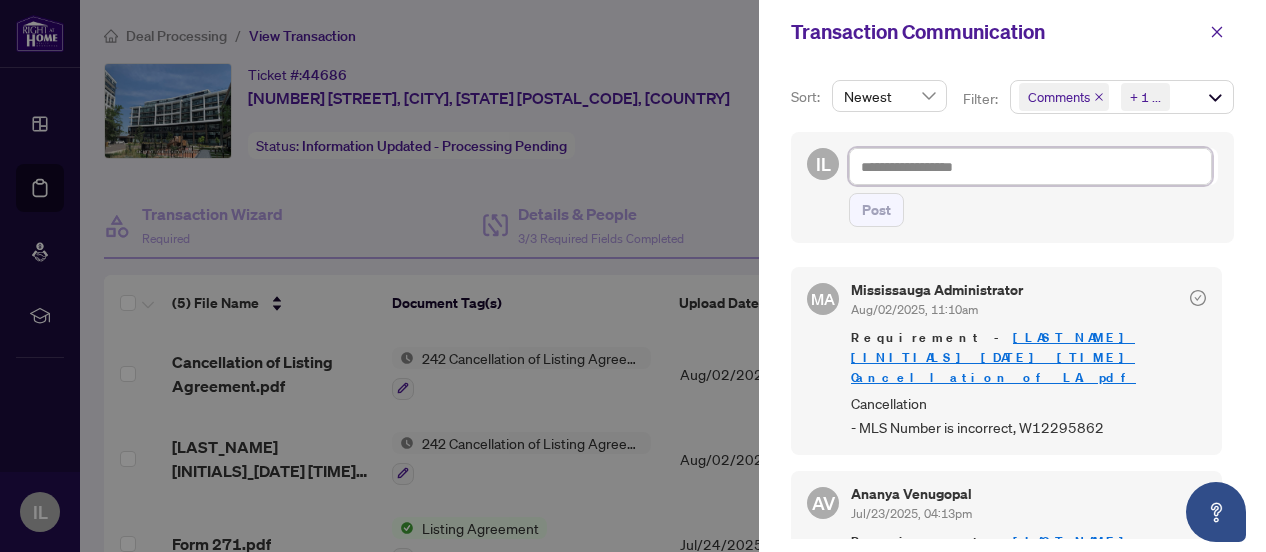 type on "*" 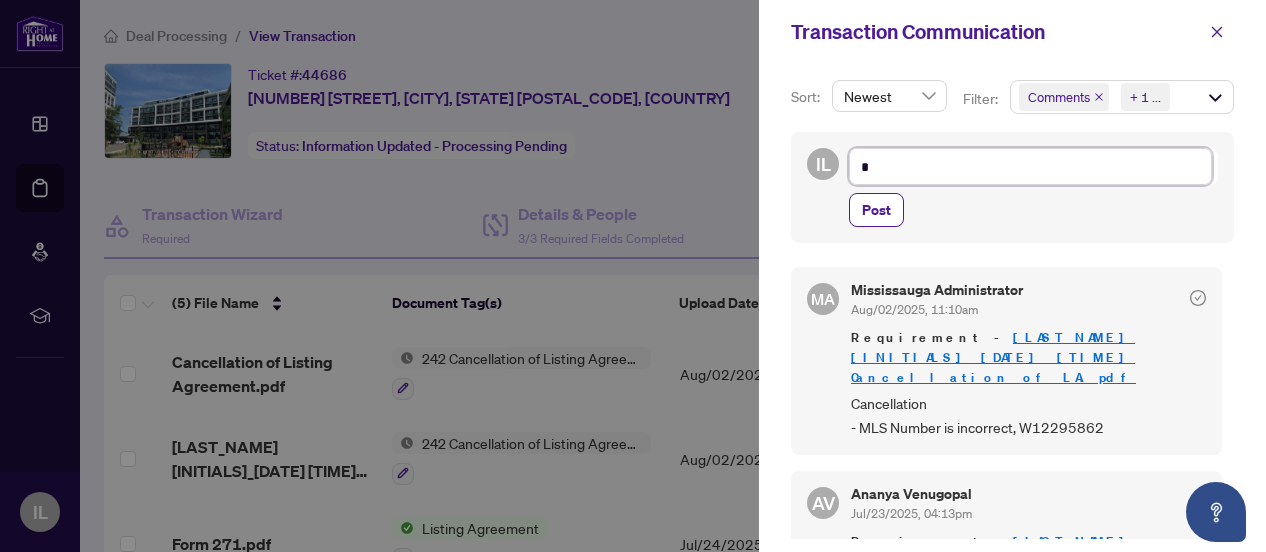 type on "**" 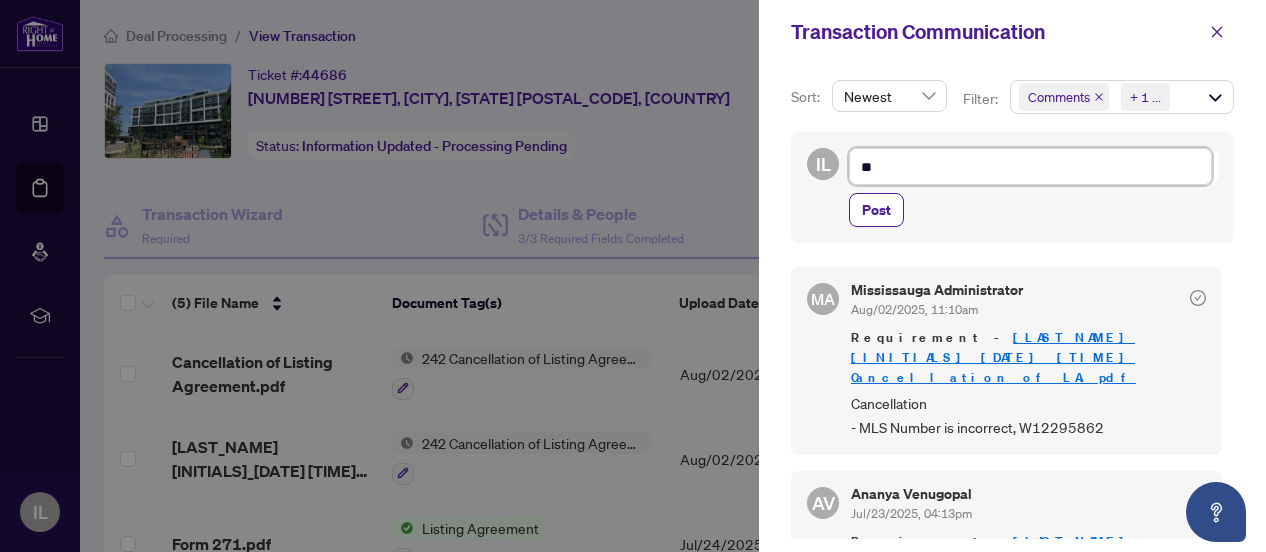 type on "**" 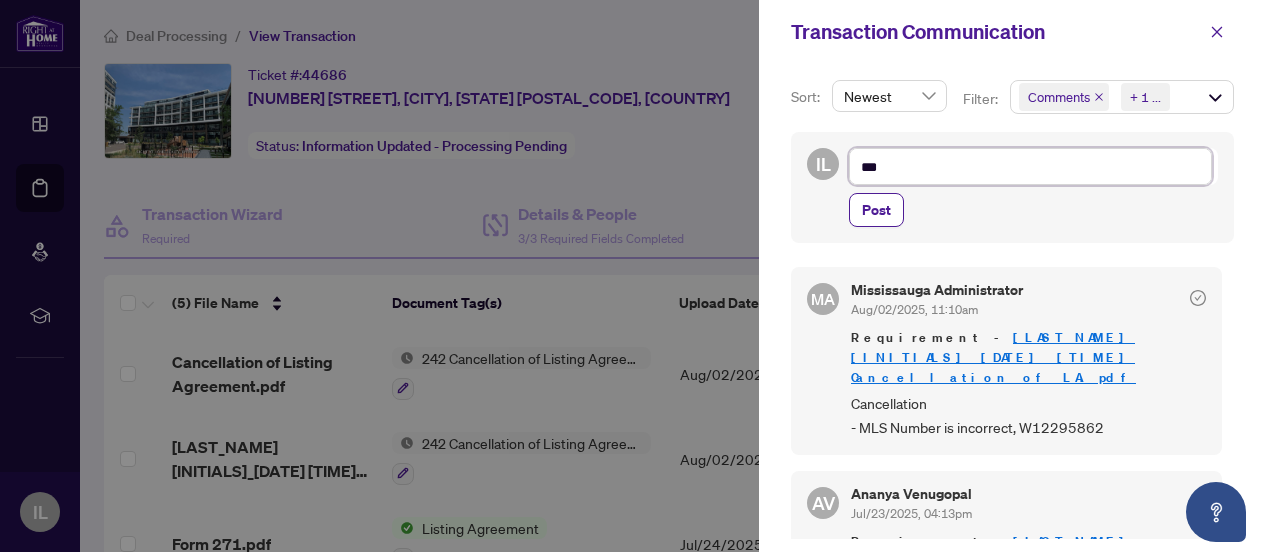 type on "****" 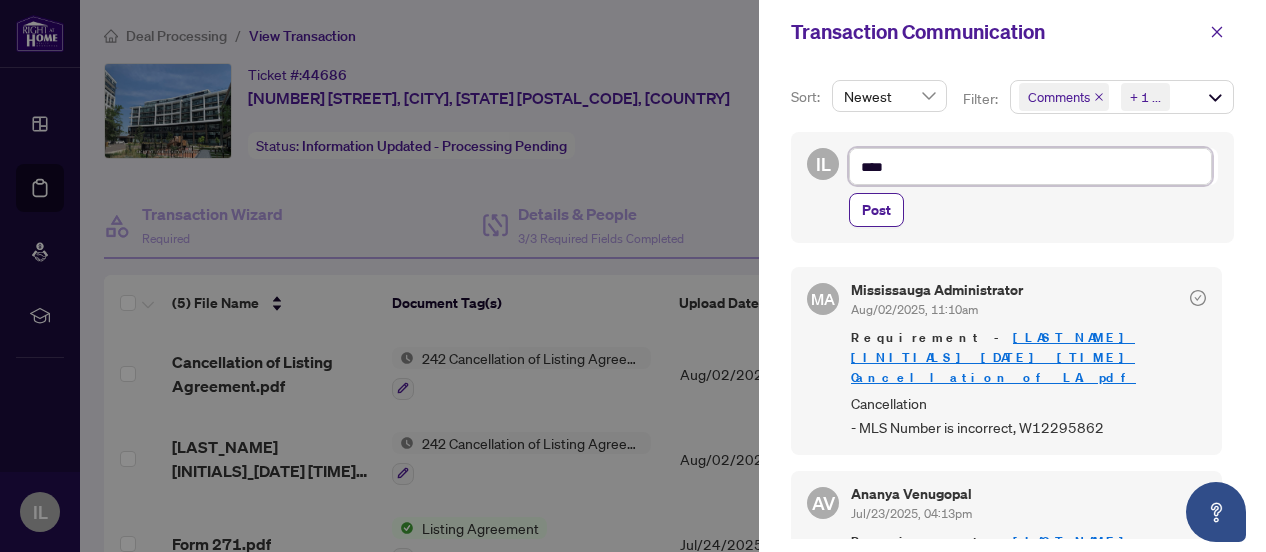 type on "*****" 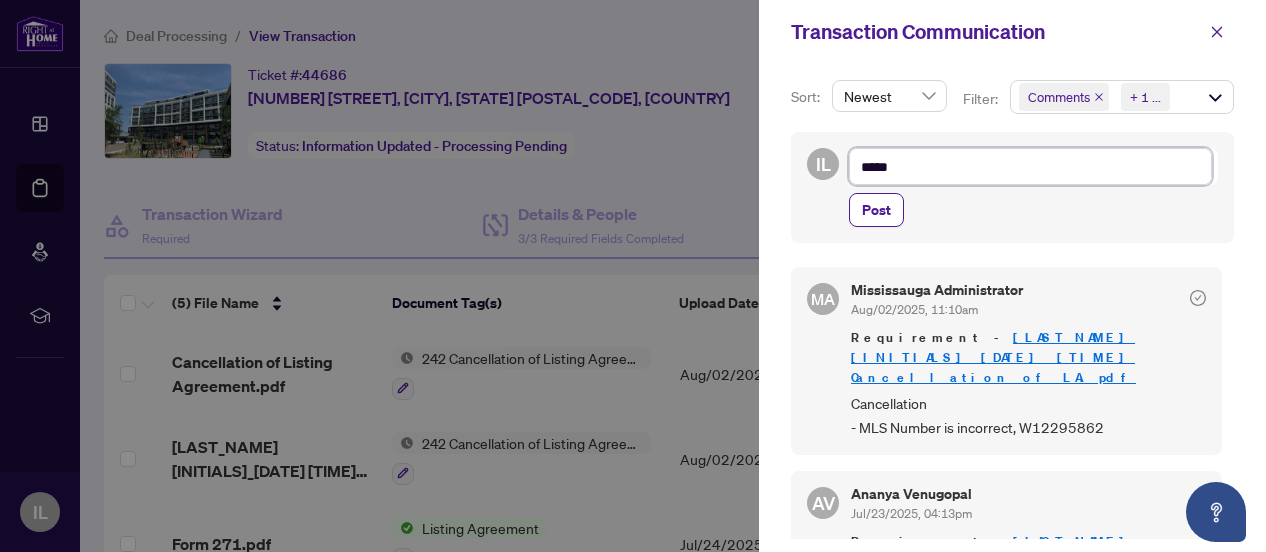 type on "******" 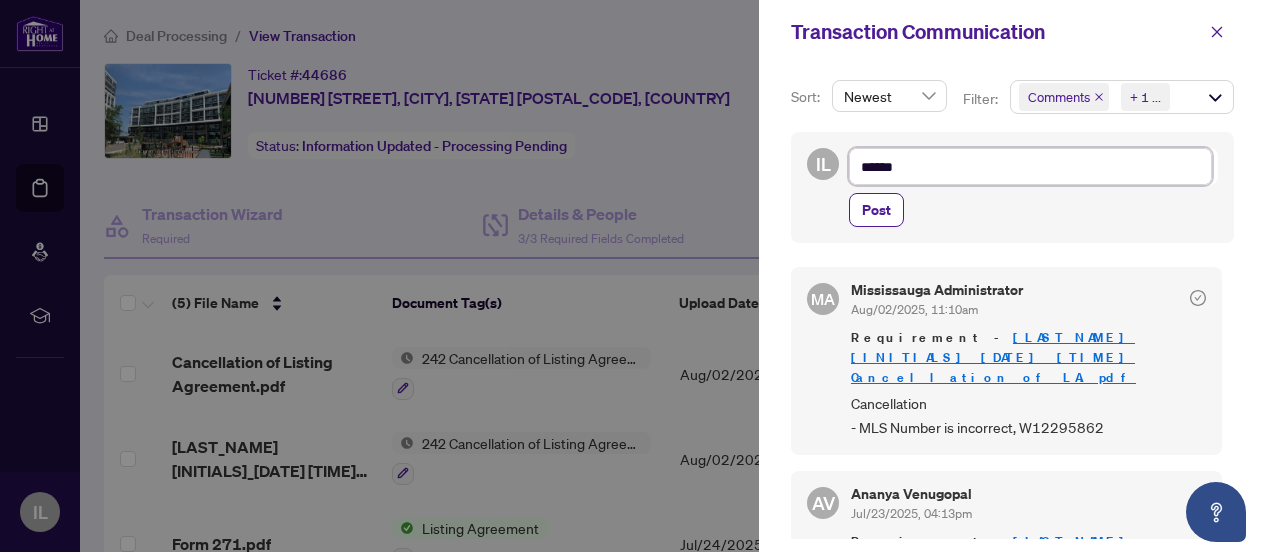 type on "******" 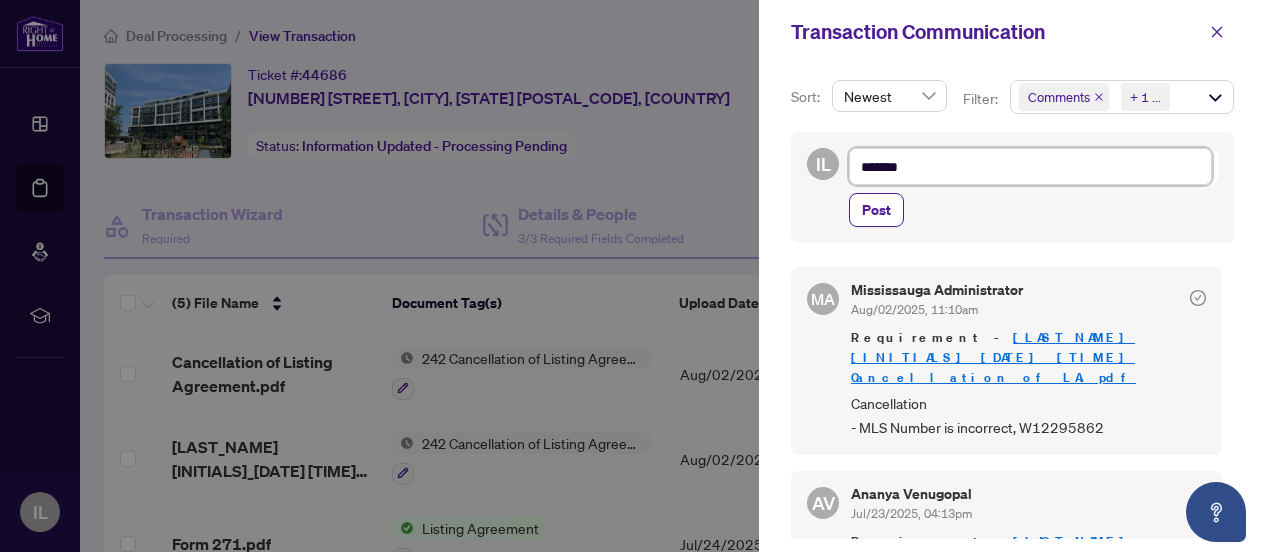 type on "********" 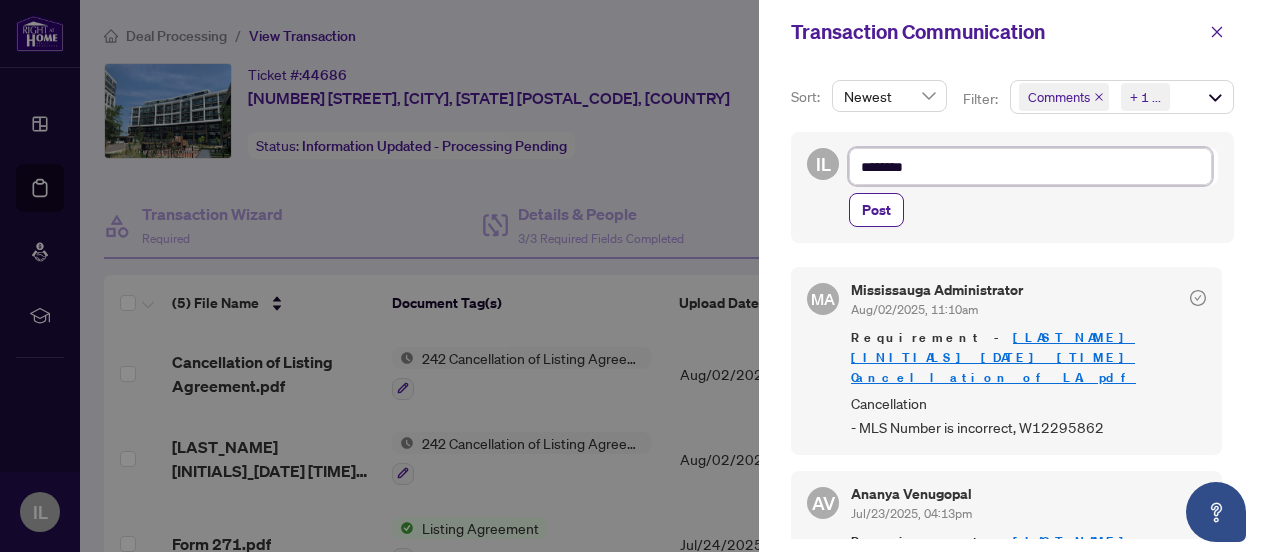 type on "*********" 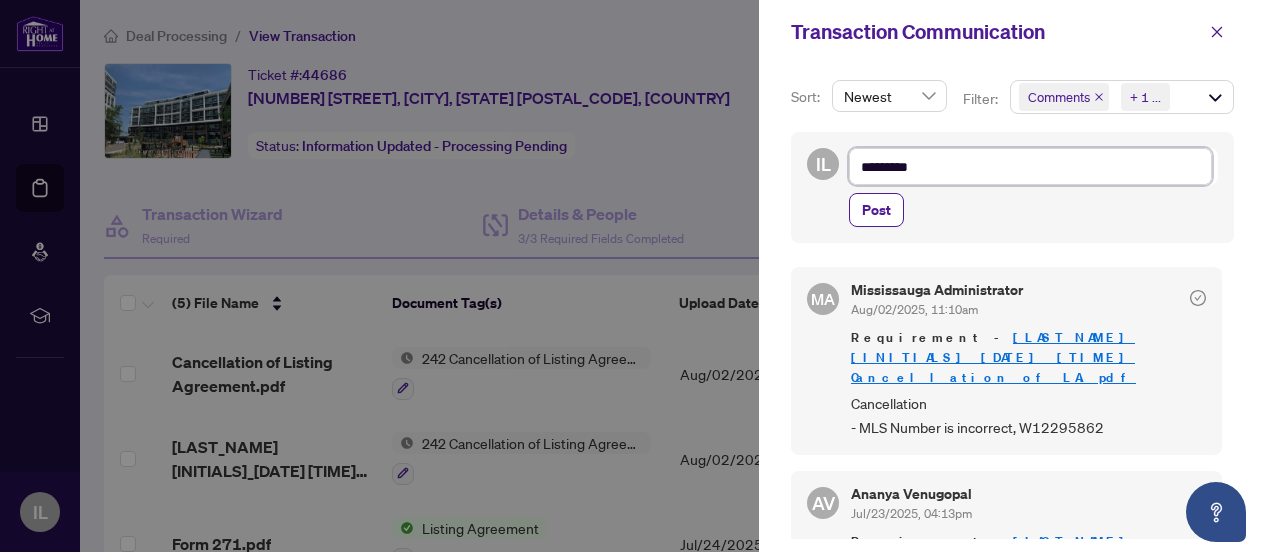 type on "**********" 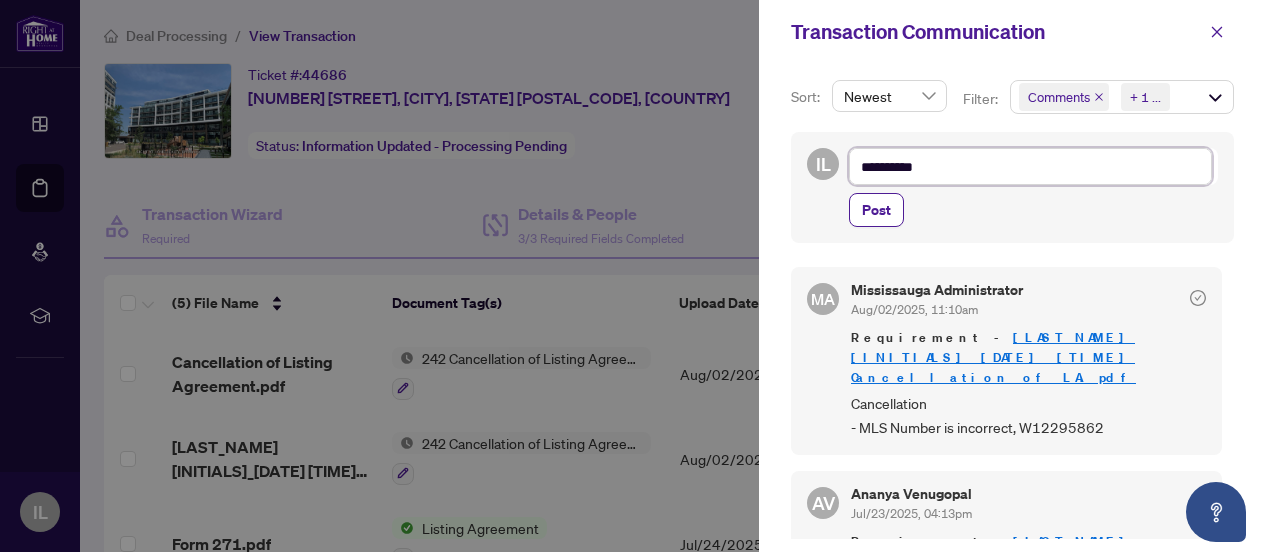 type on "**********" 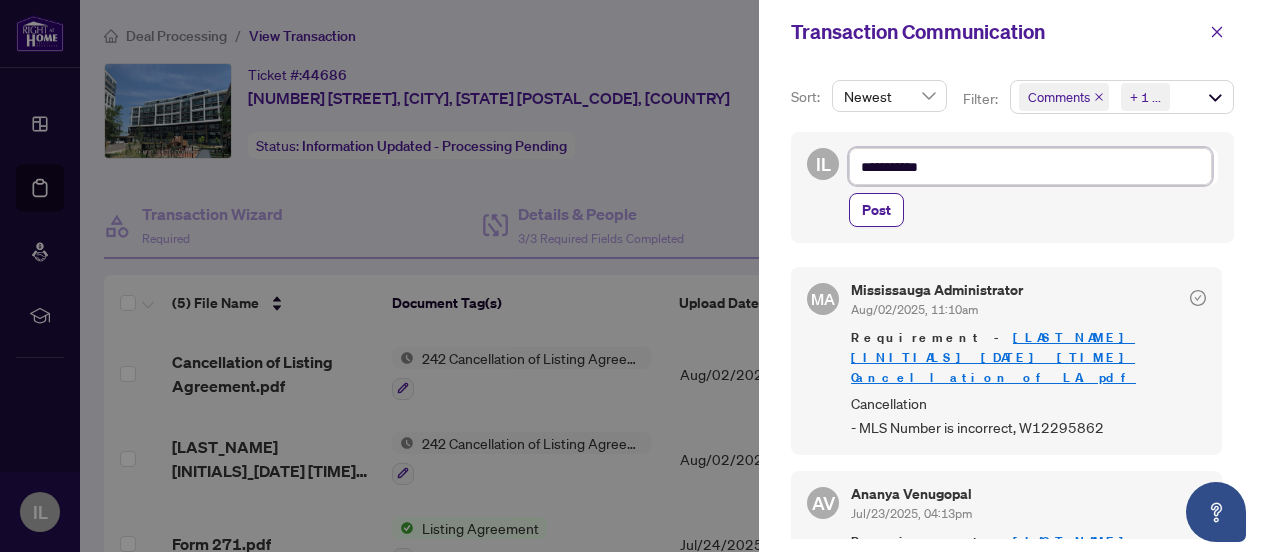 type on "**********" 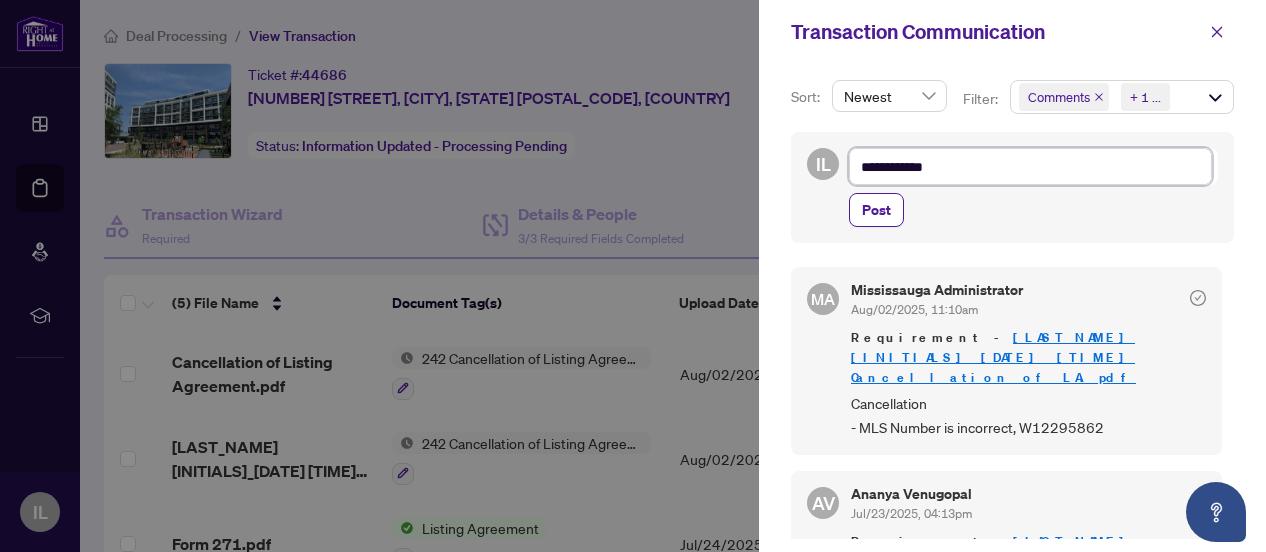 type on "**********" 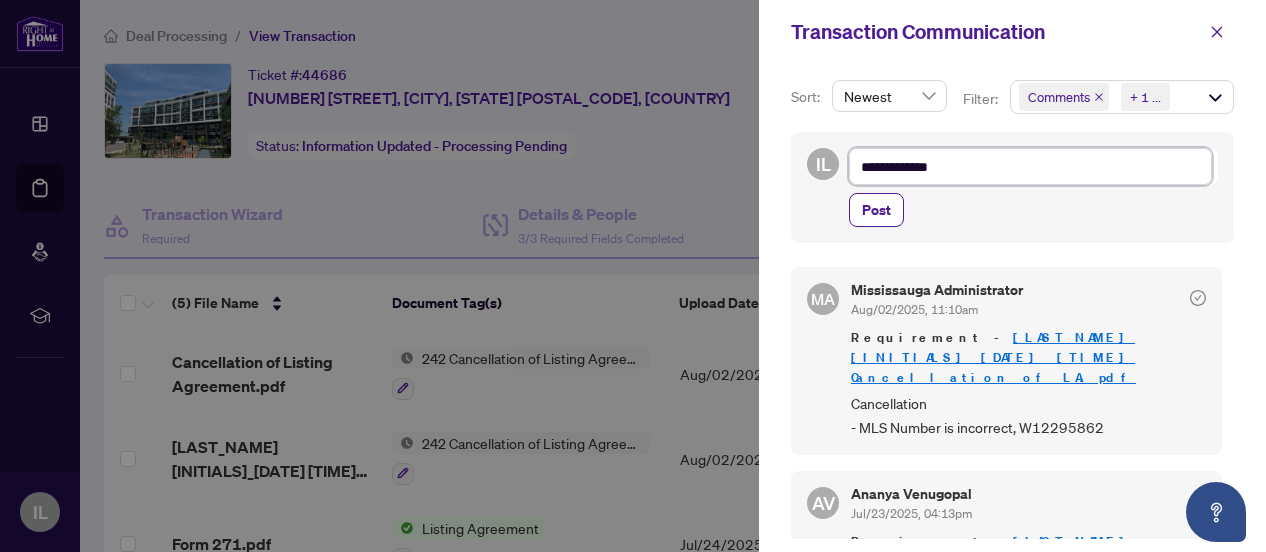 type on "**********" 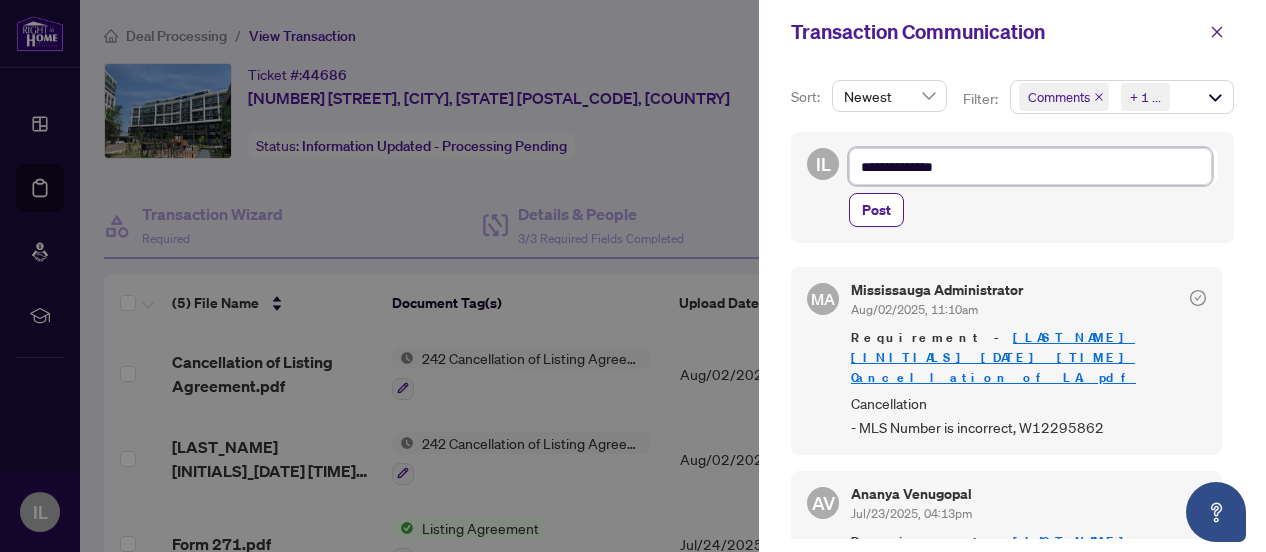 type on "**********" 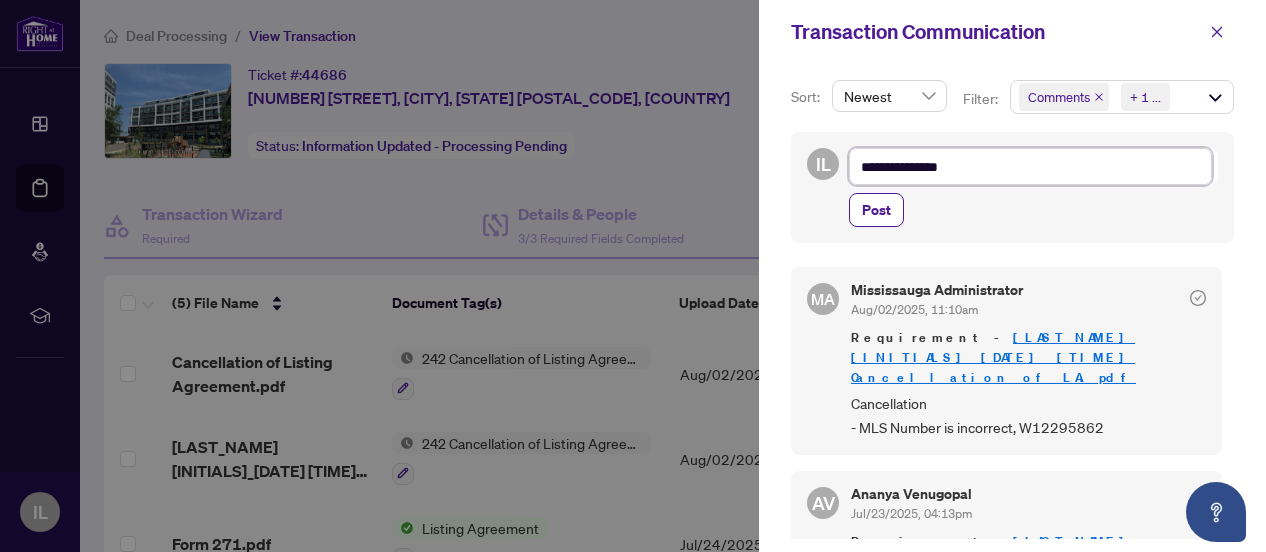 type on "**********" 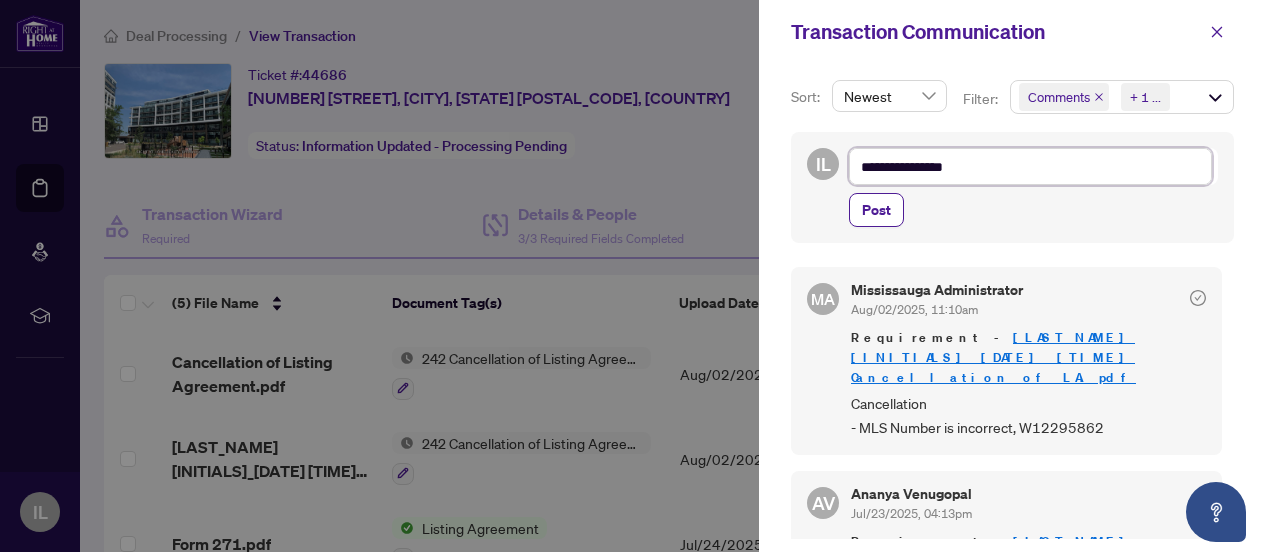 type on "**********" 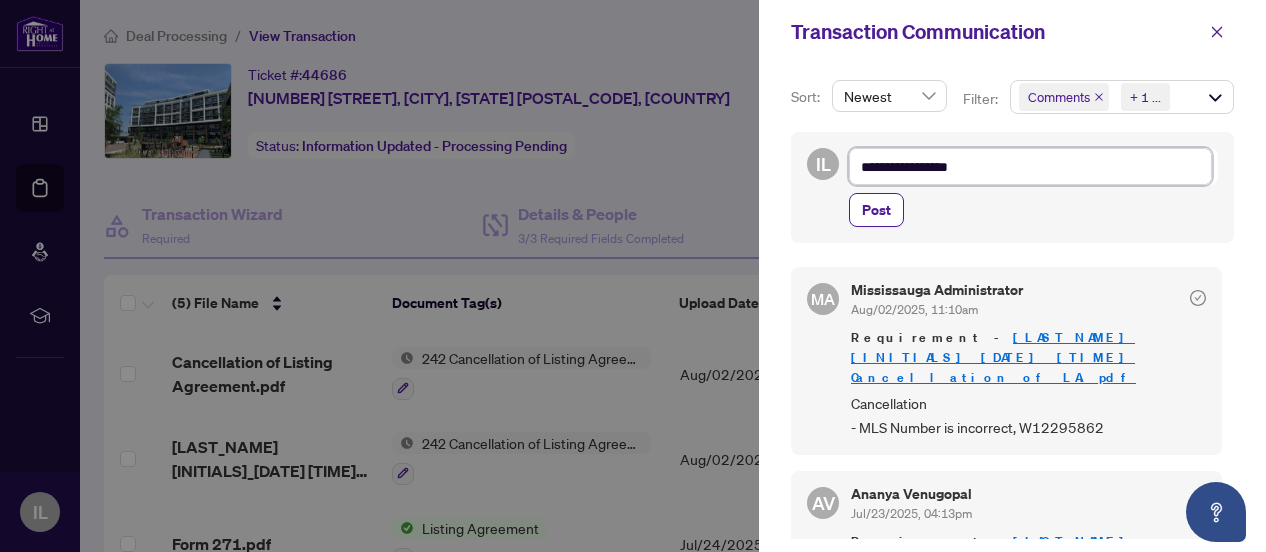 type on "**********" 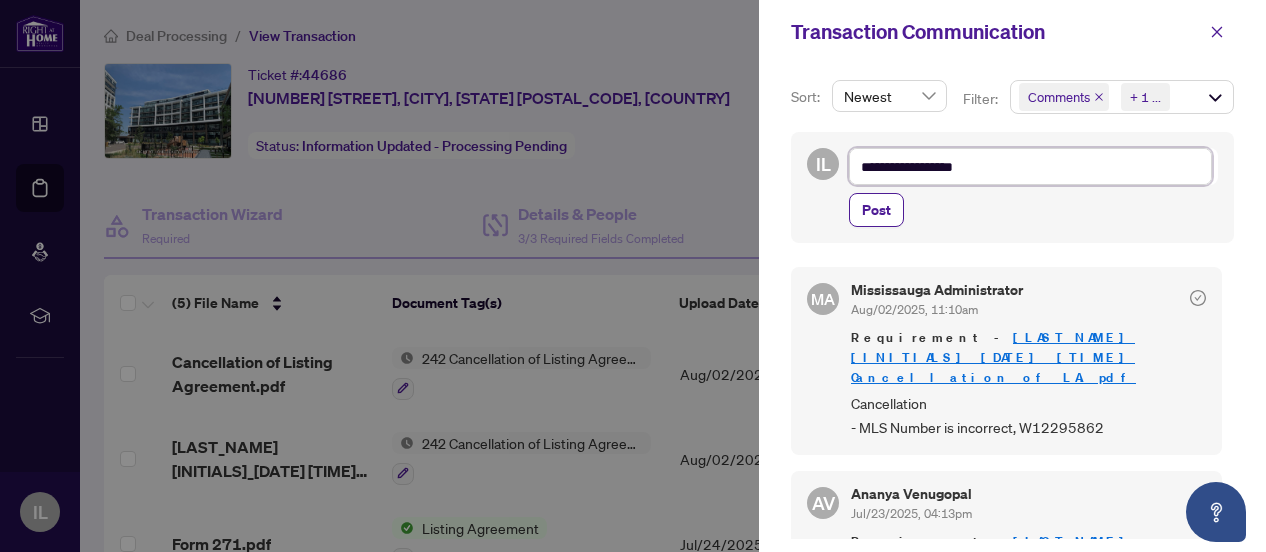 type on "**********" 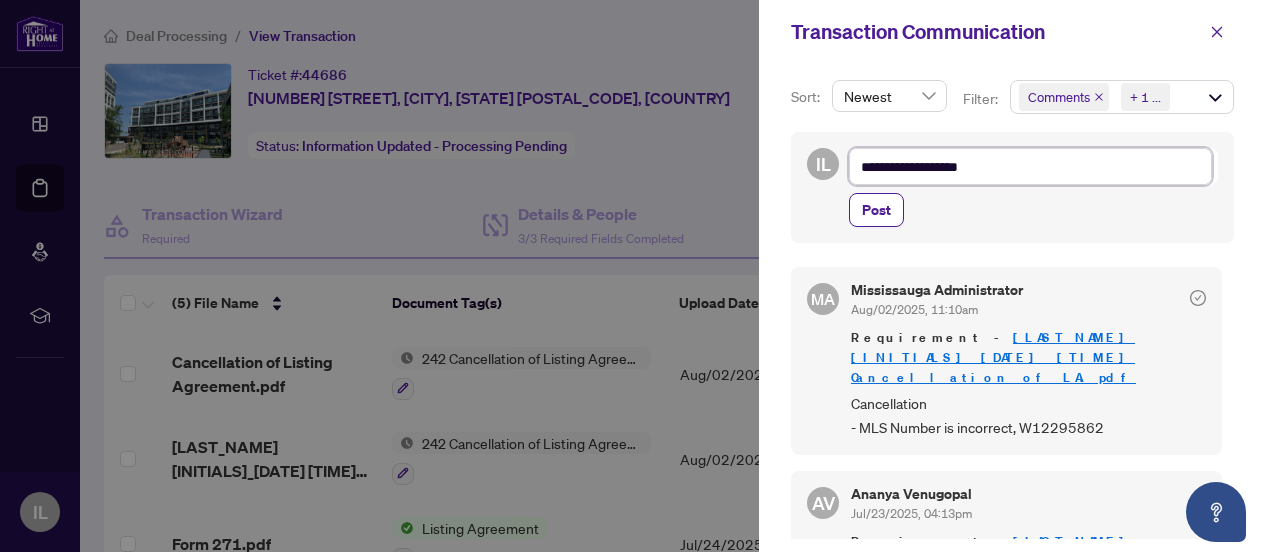 type on "**********" 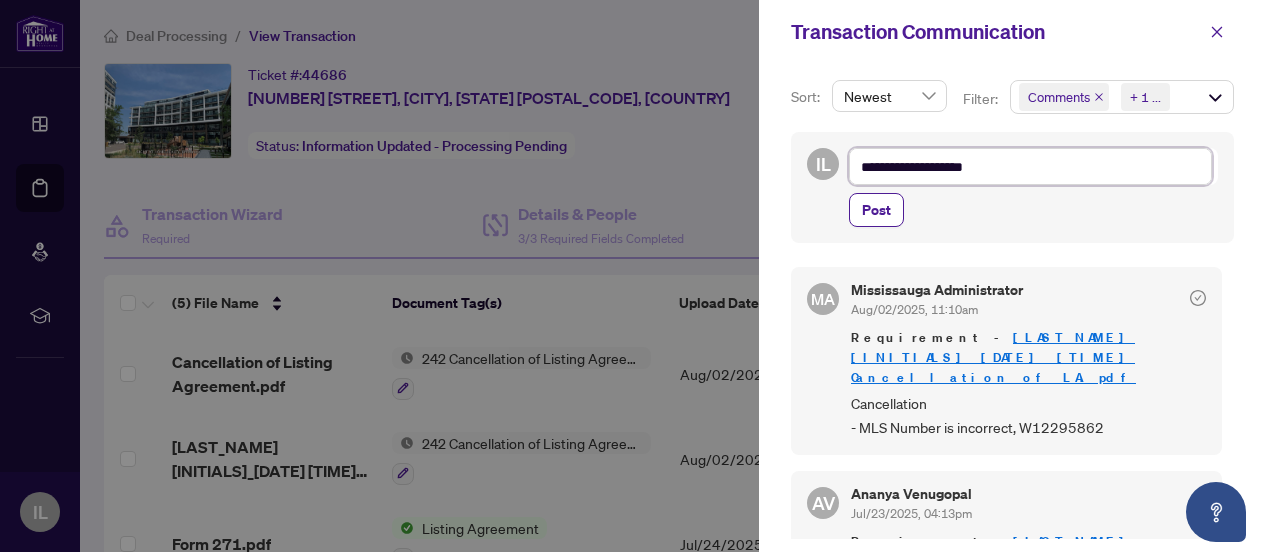 type on "**********" 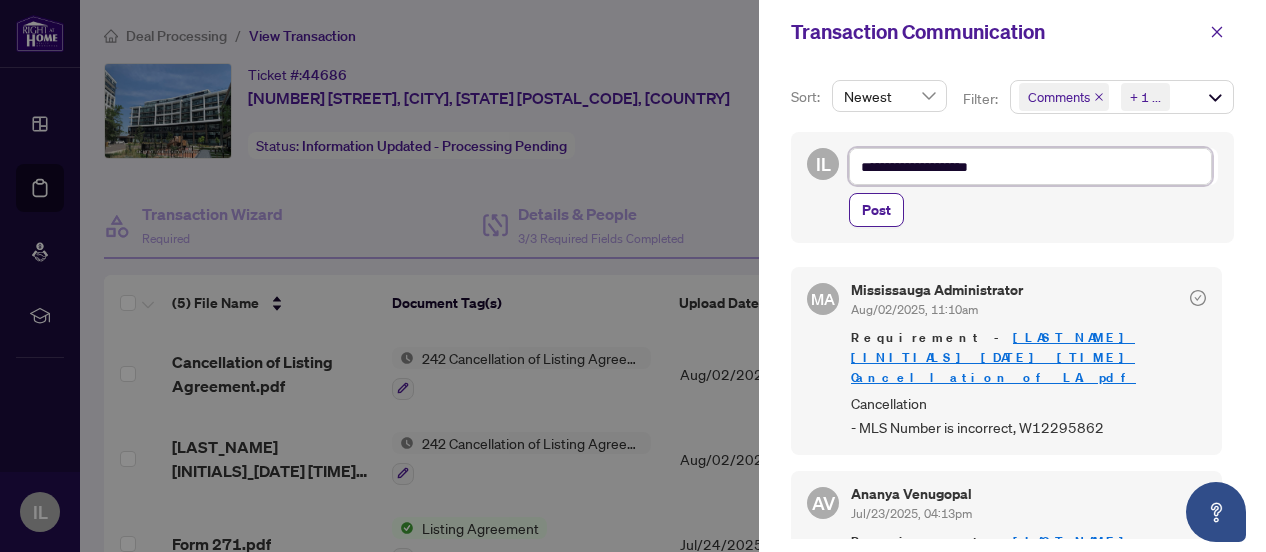 type on "**********" 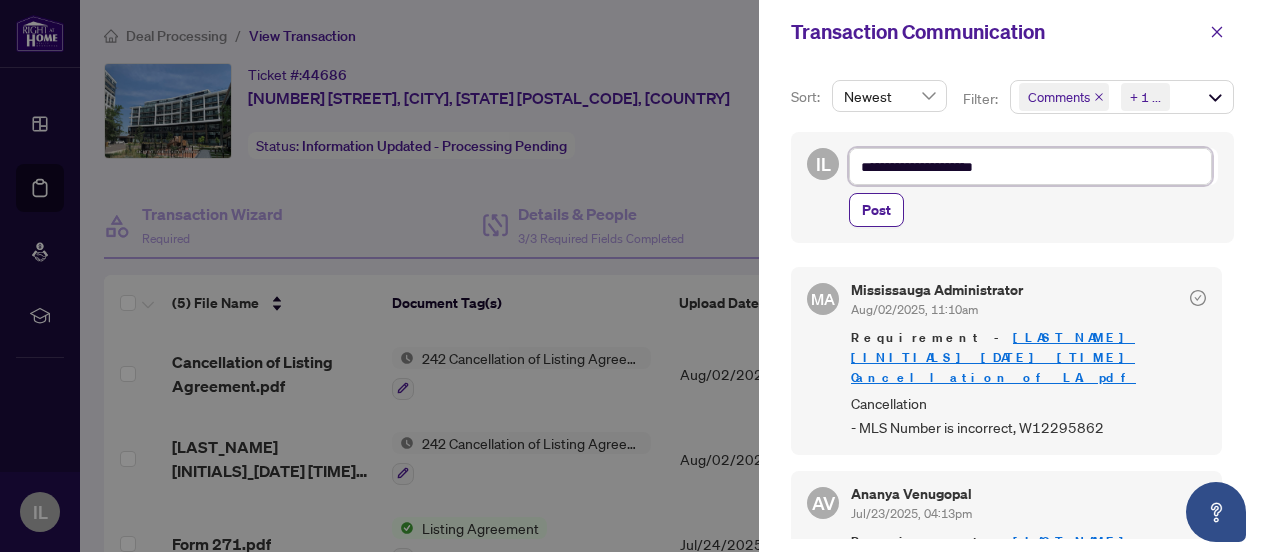 type on "**********" 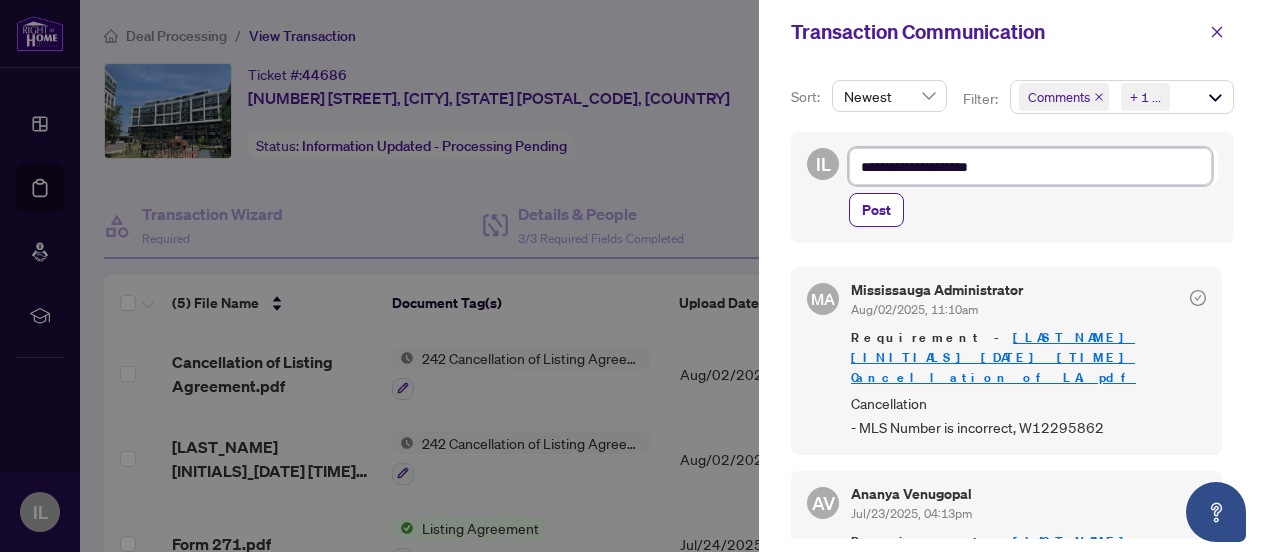 type on "**********" 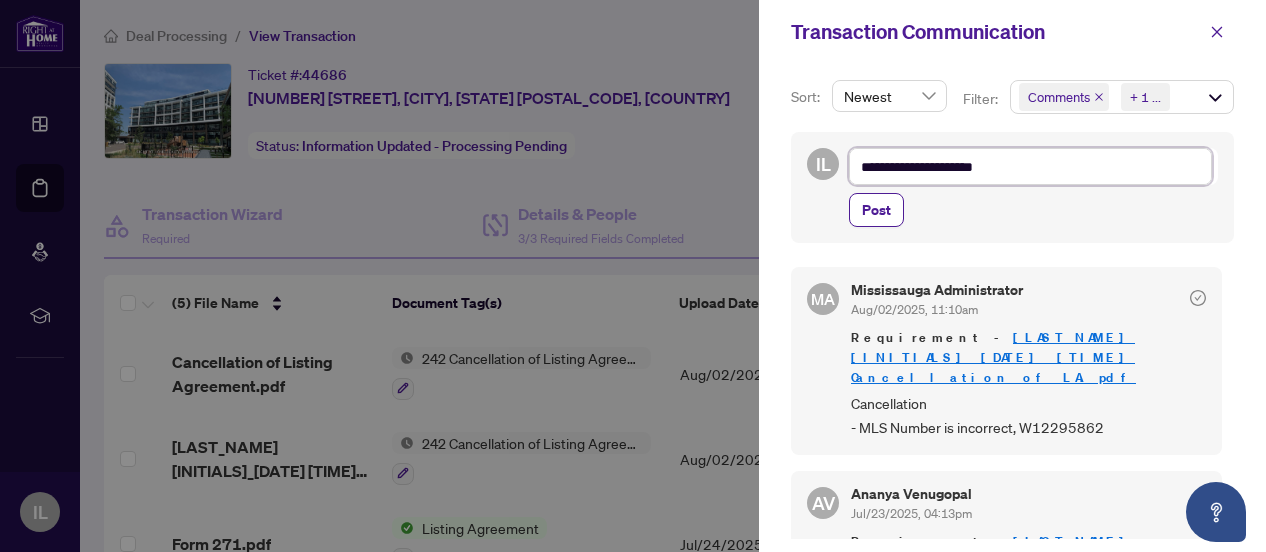type on "**********" 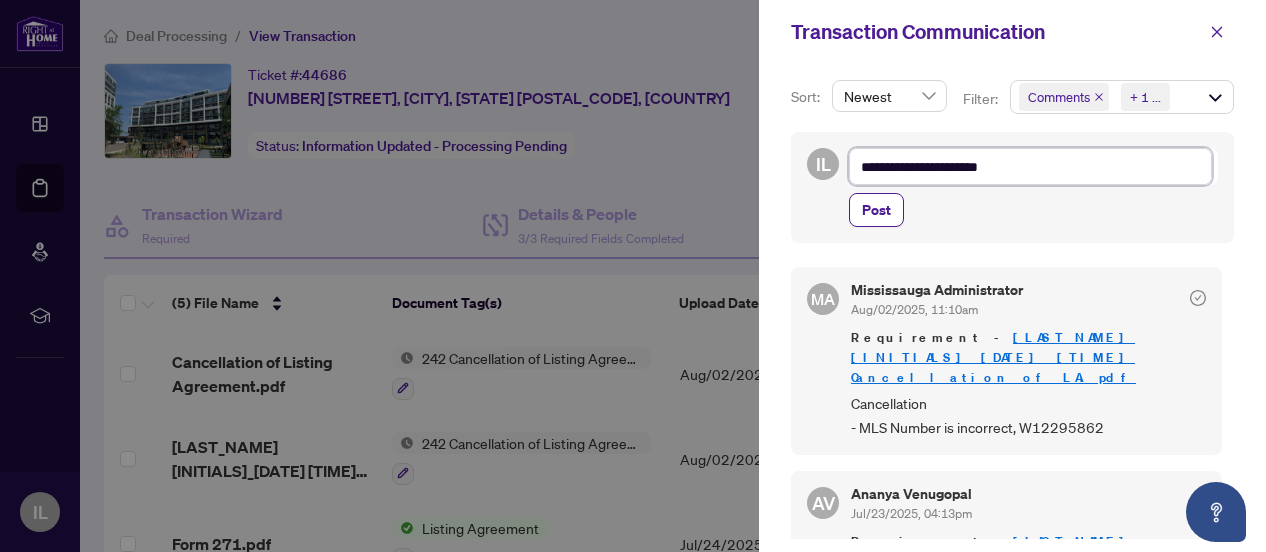 type on "**********" 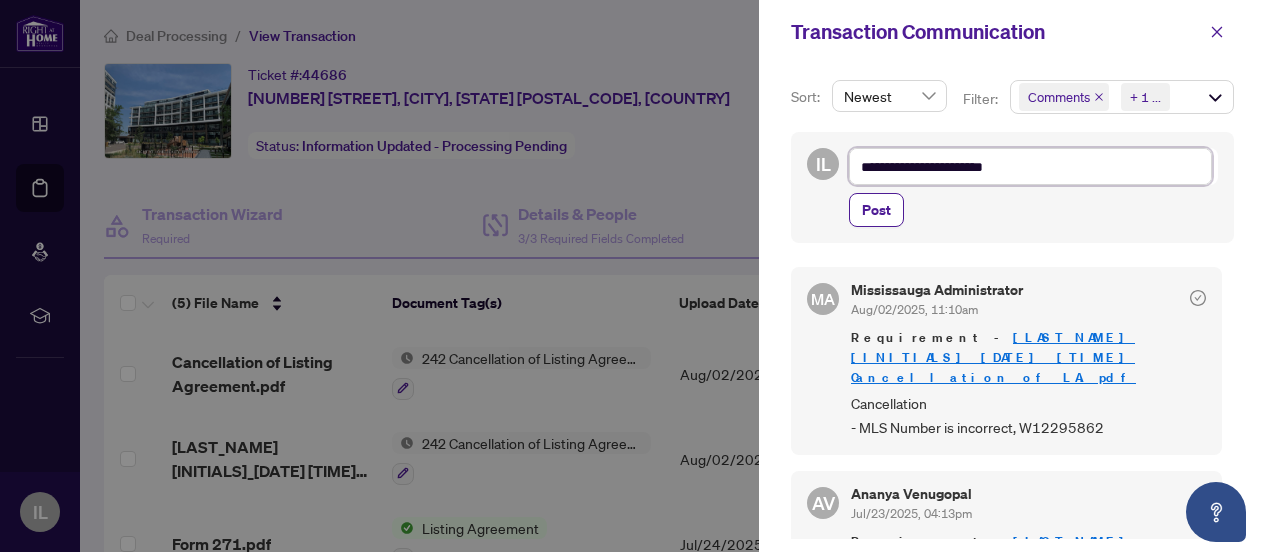 type on "**********" 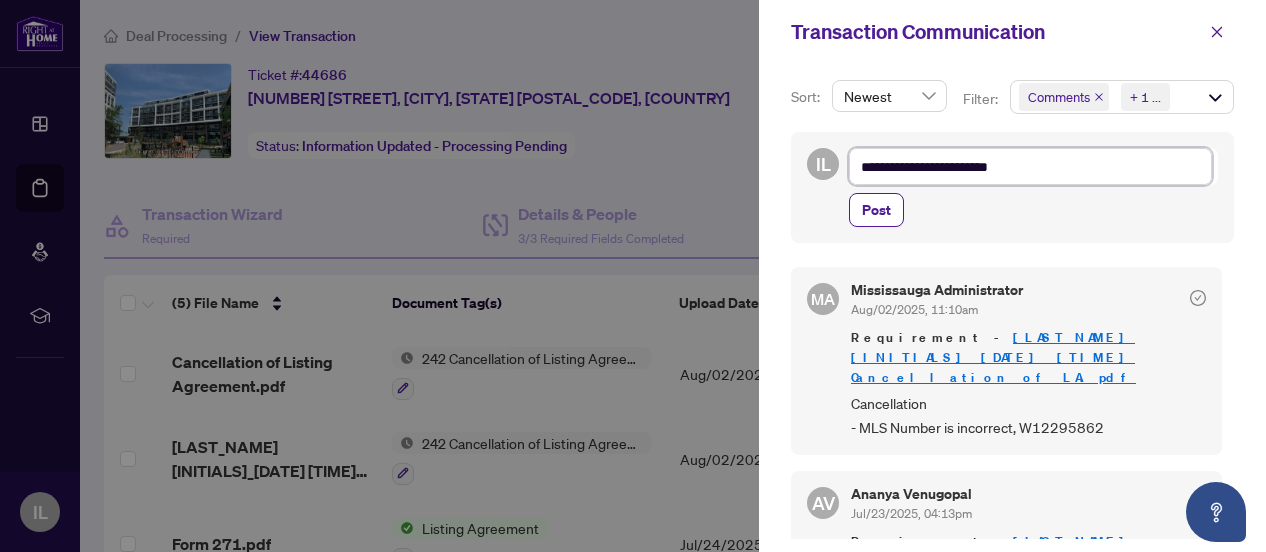 type on "**********" 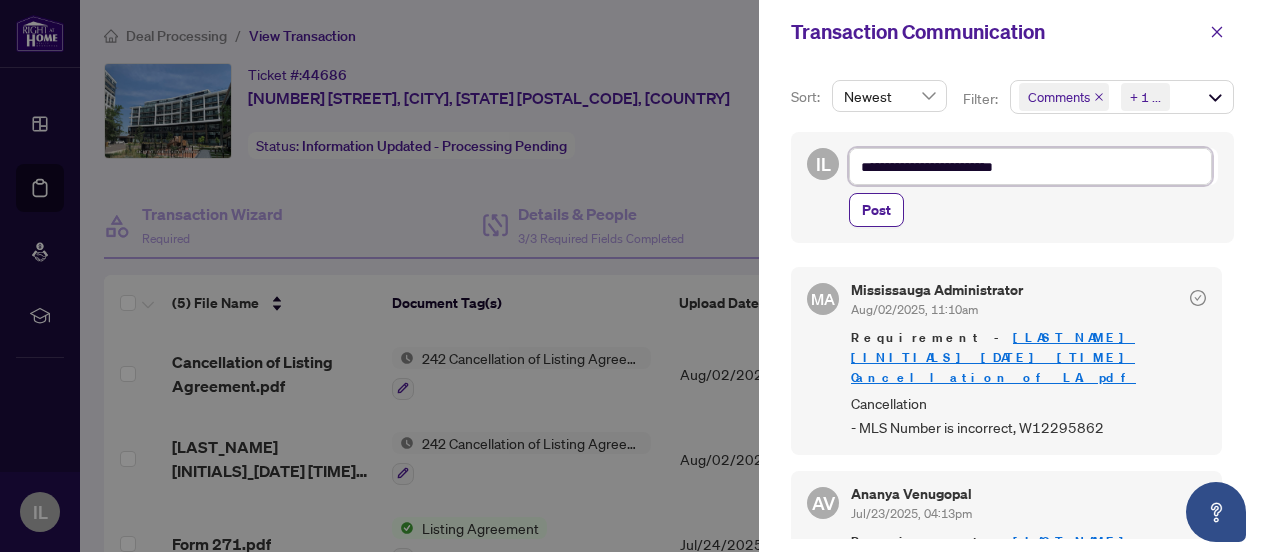 type on "**********" 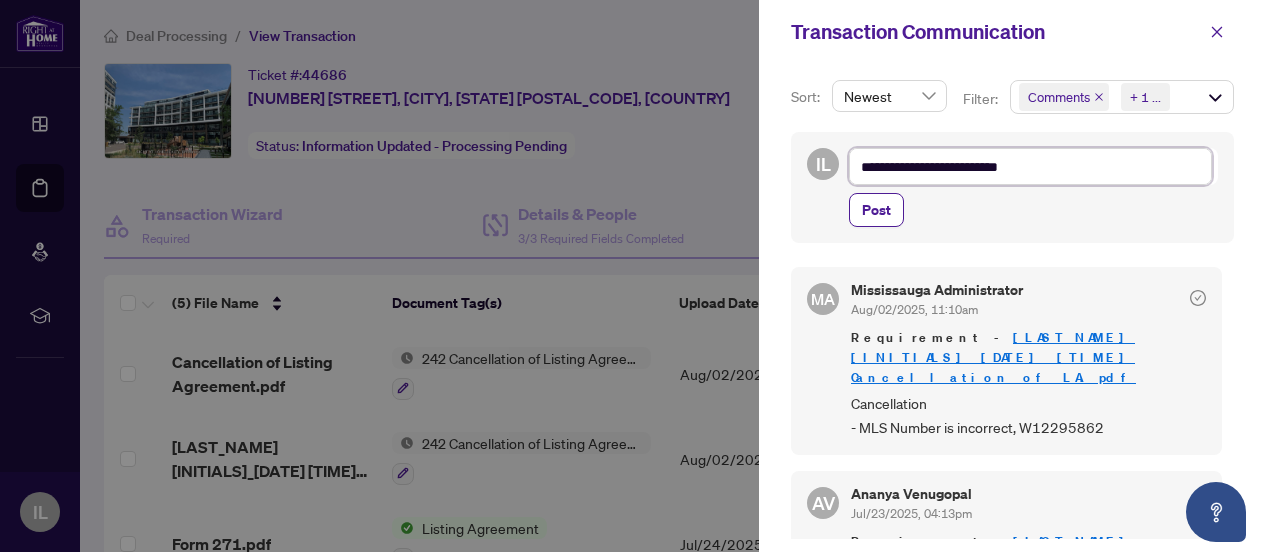 type on "**********" 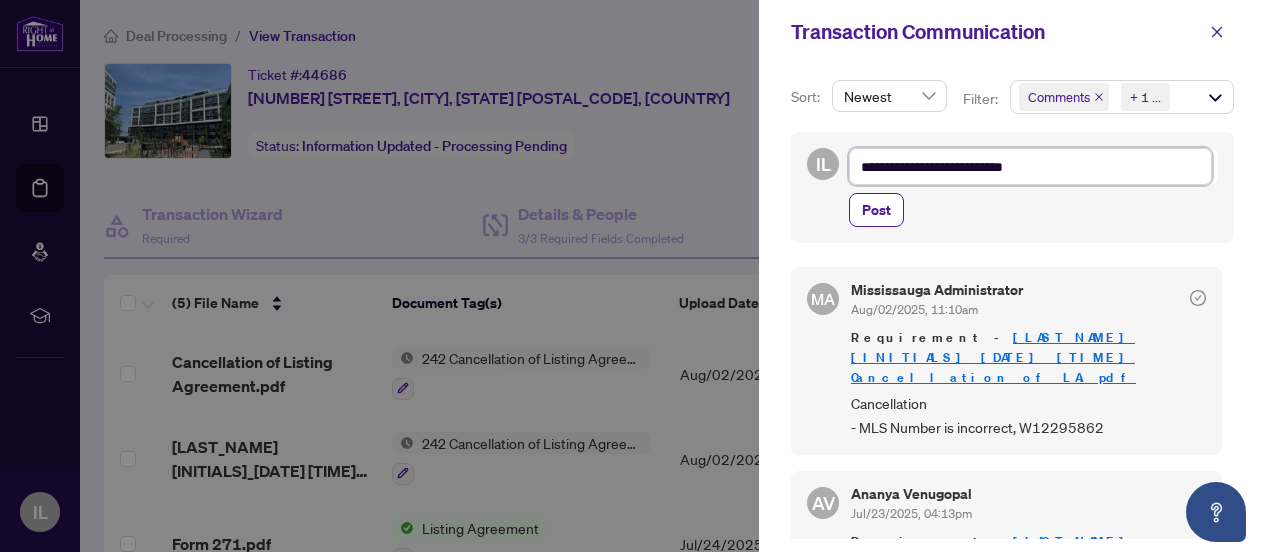 type on "**********" 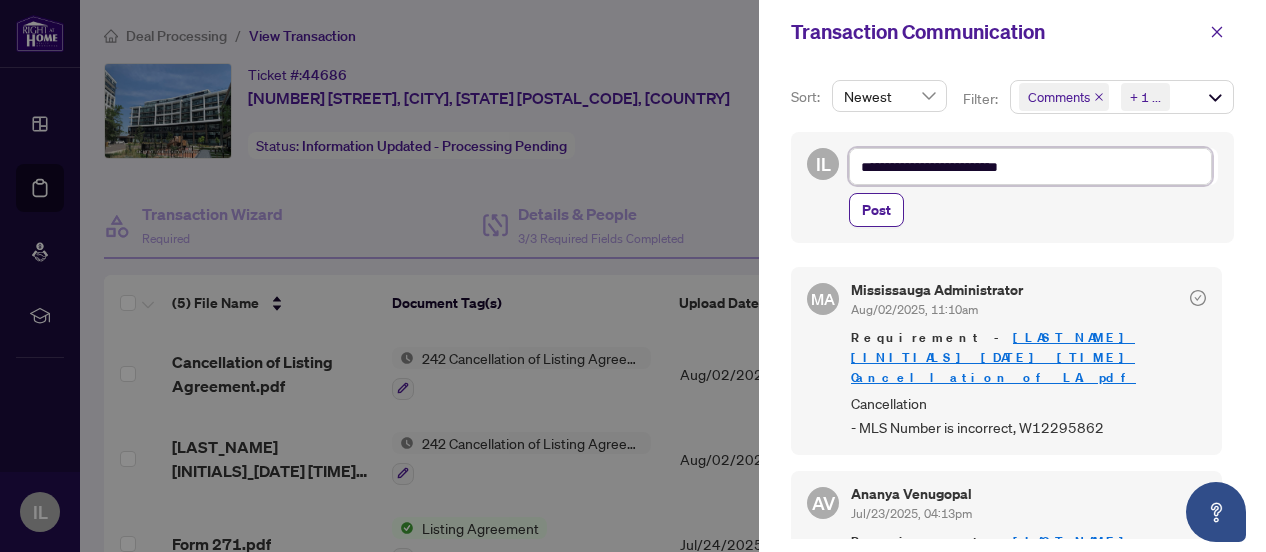 type on "**********" 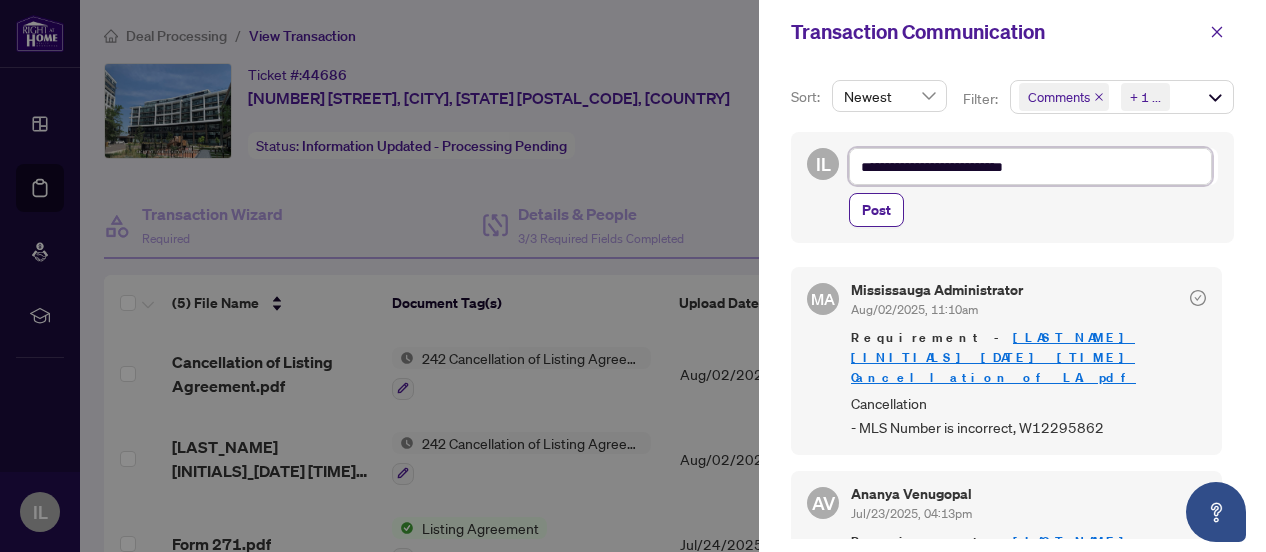 type on "**********" 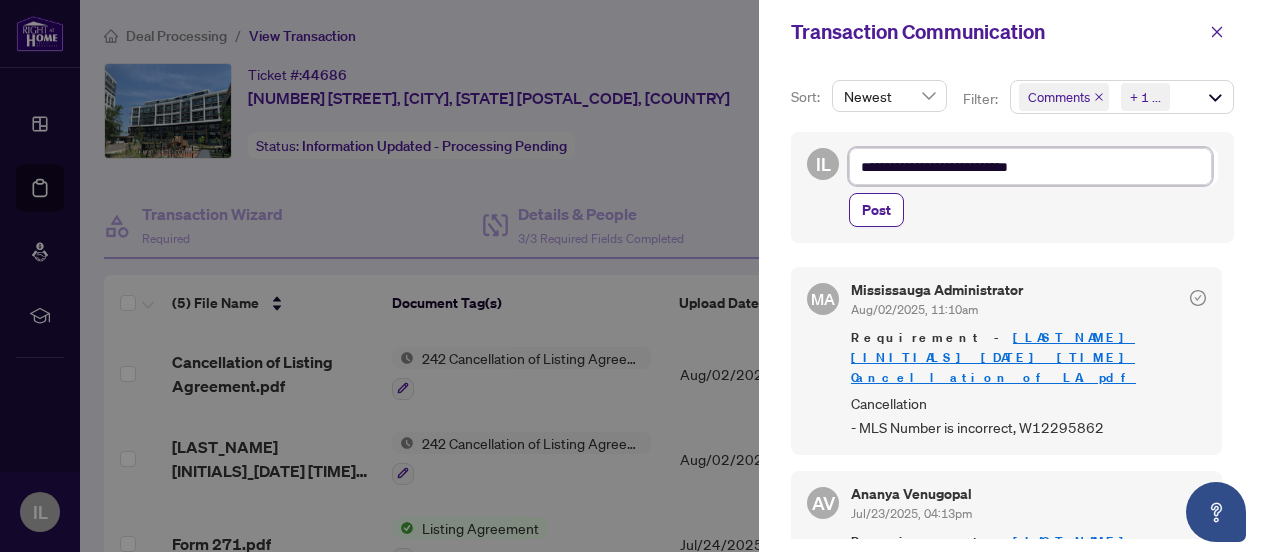 type on "**********" 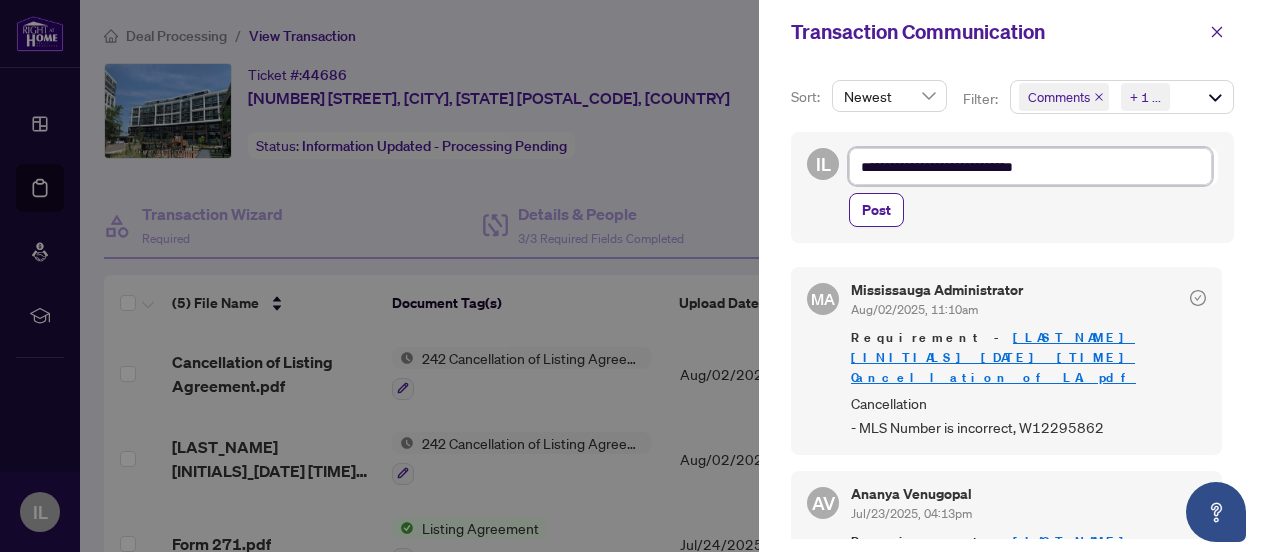 type on "**********" 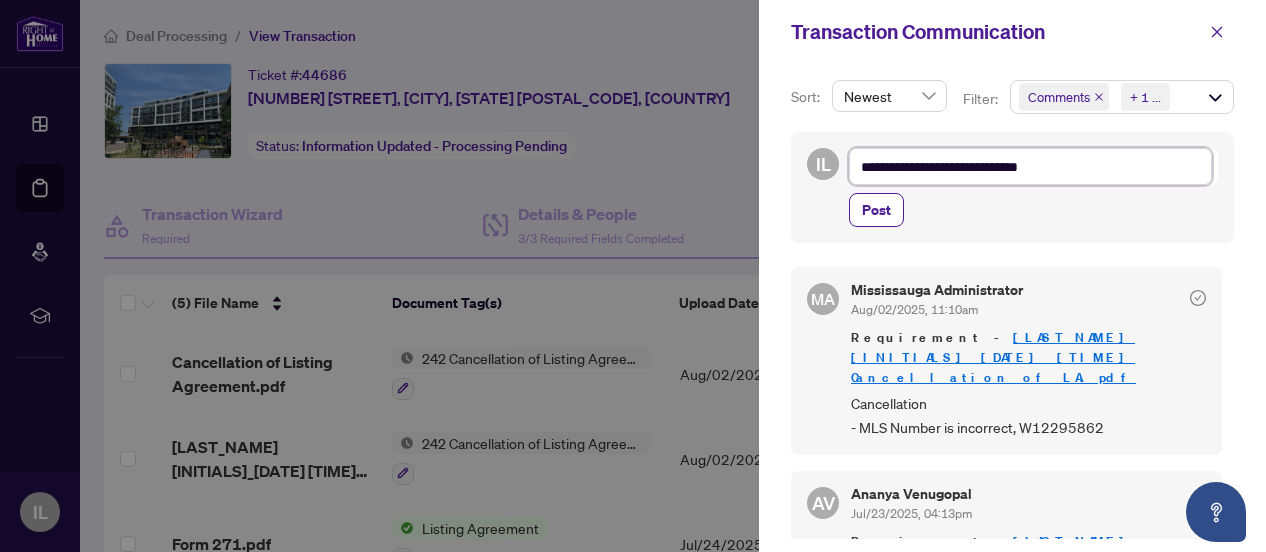 type on "**********" 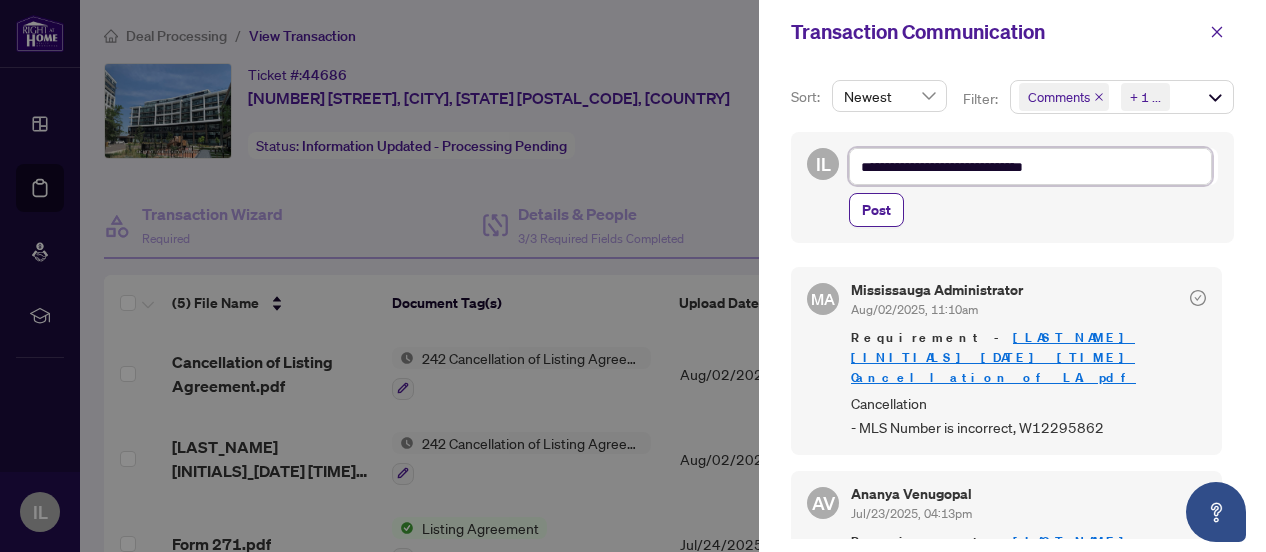 type on "**********" 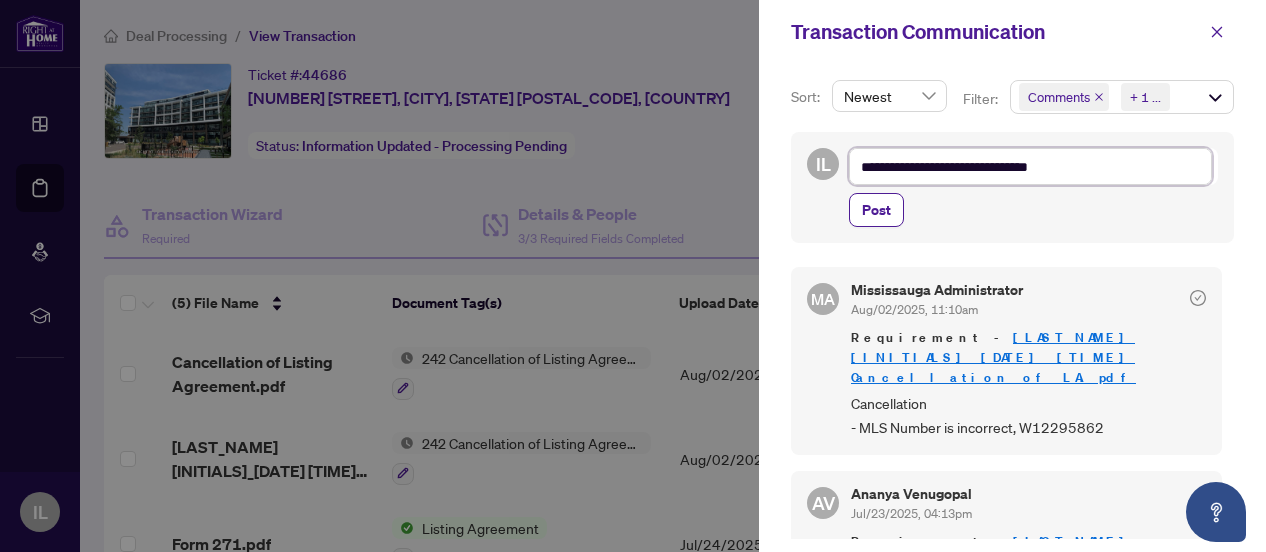 type on "**********" 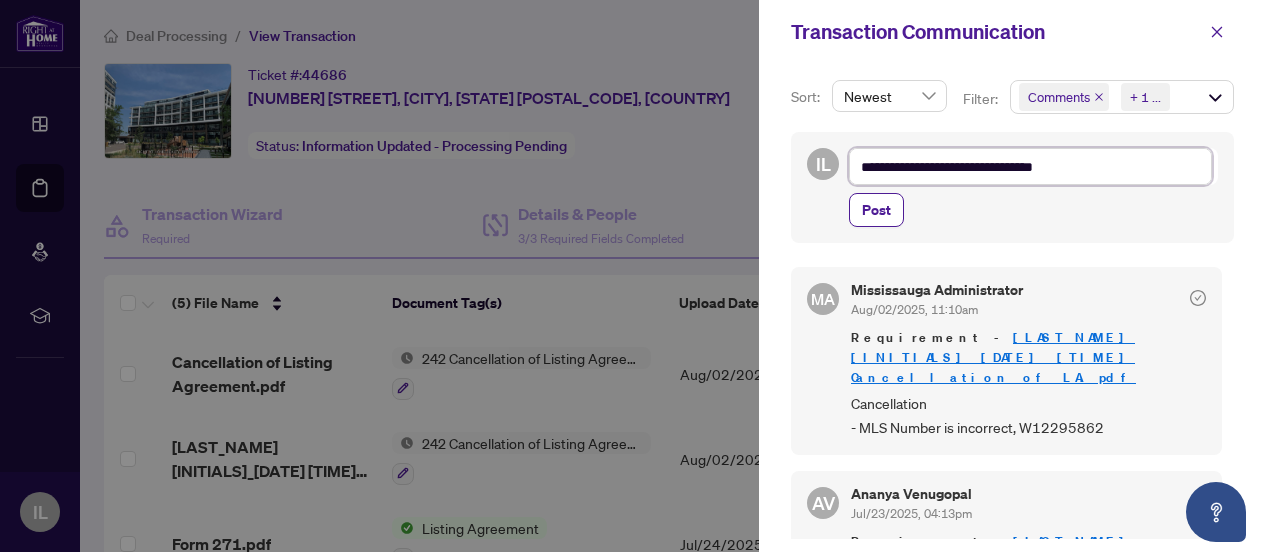 type on "**********" 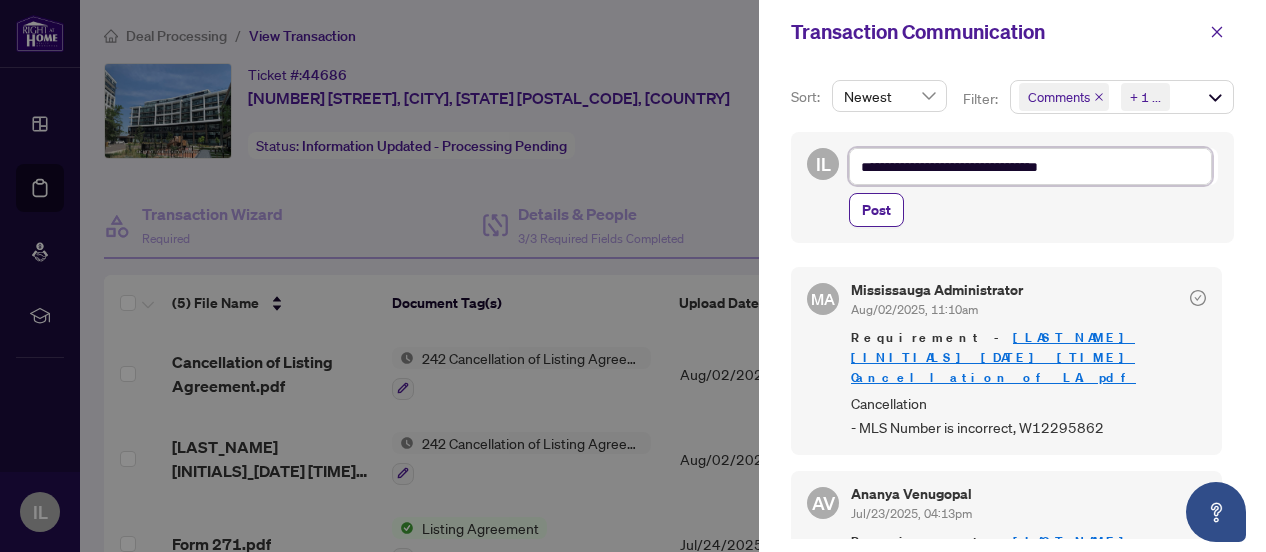 type on "**********" 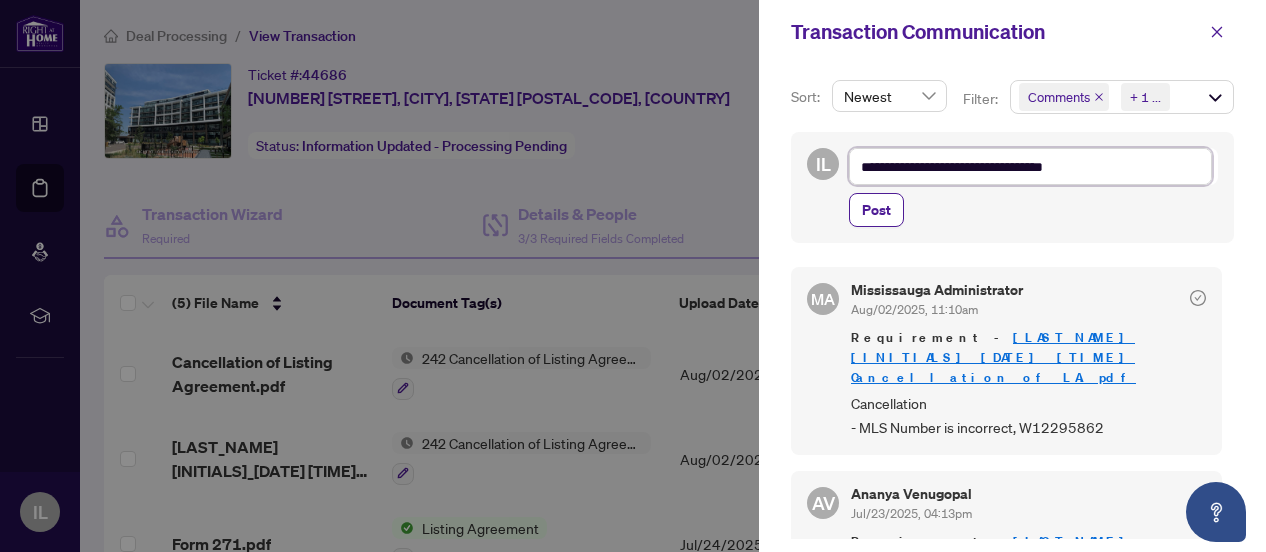 type on "**********" 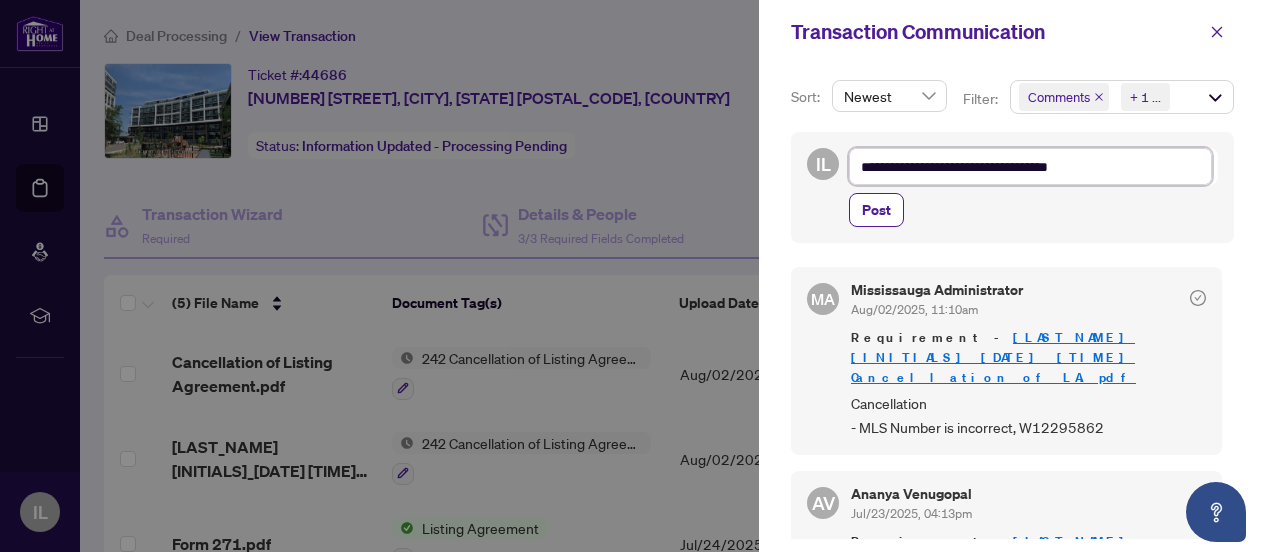 type on "**********" 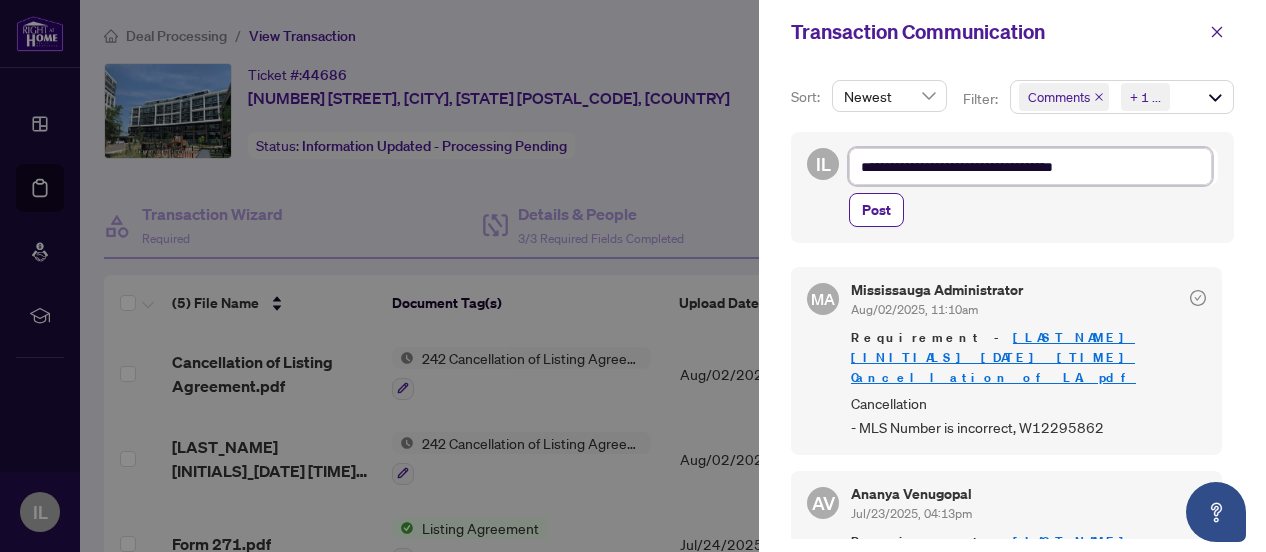 type on "**********" 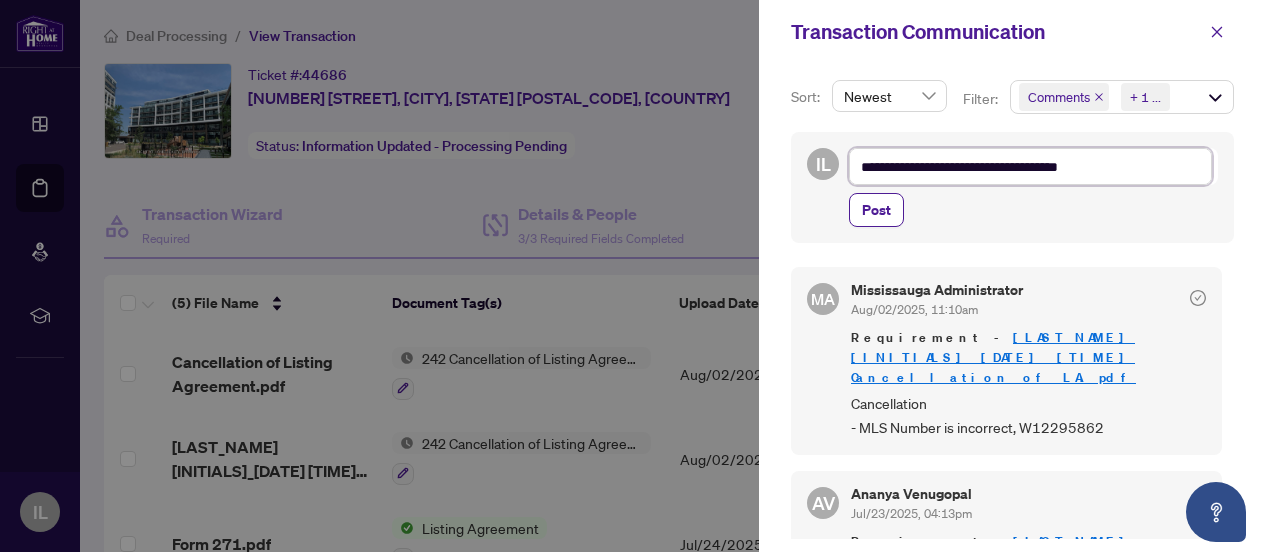 type on "**********" 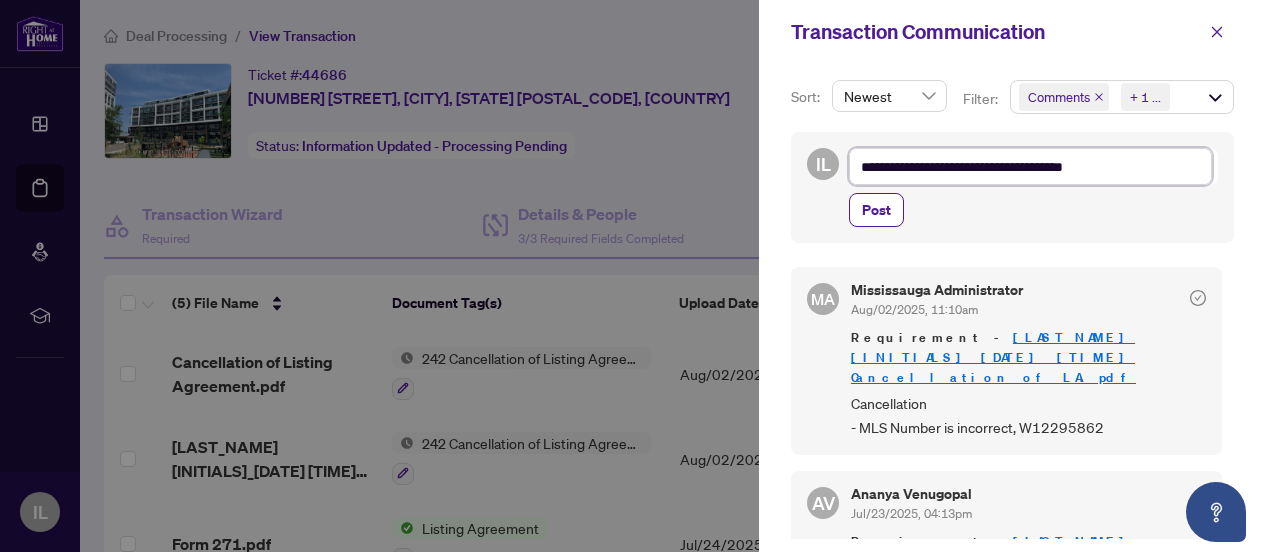 type on "**********" 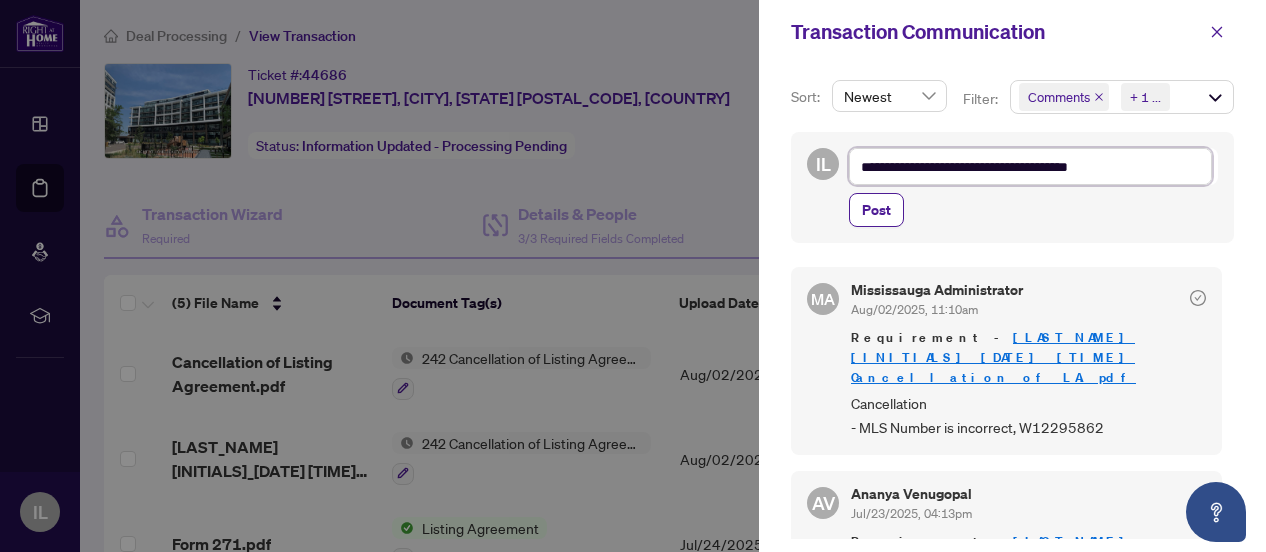 type on "**********" 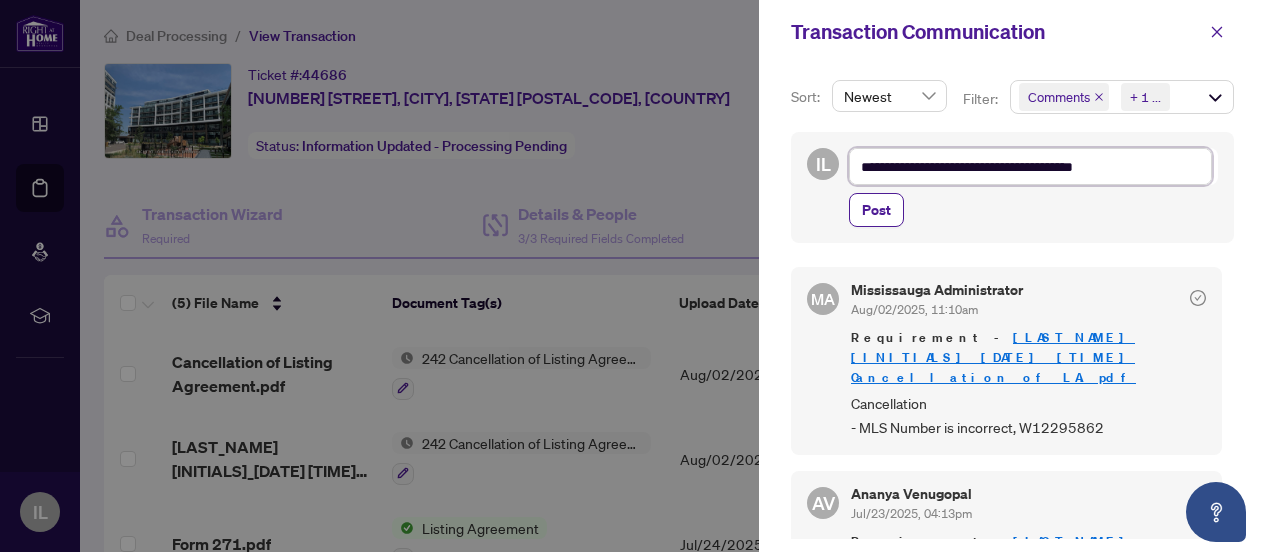 type on "**********" 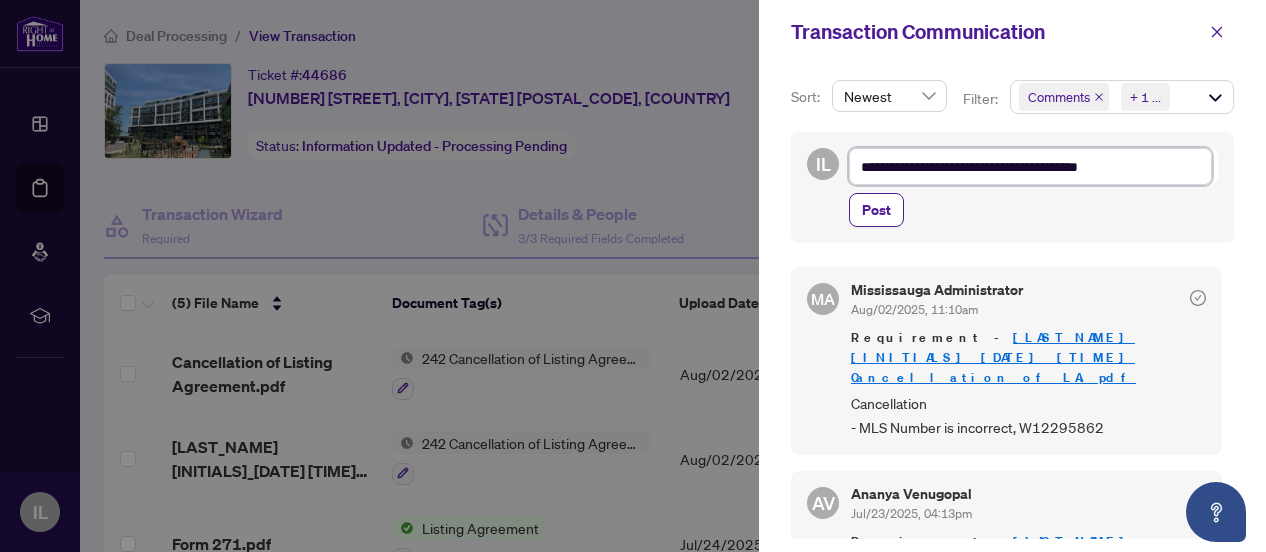 type on "**********" 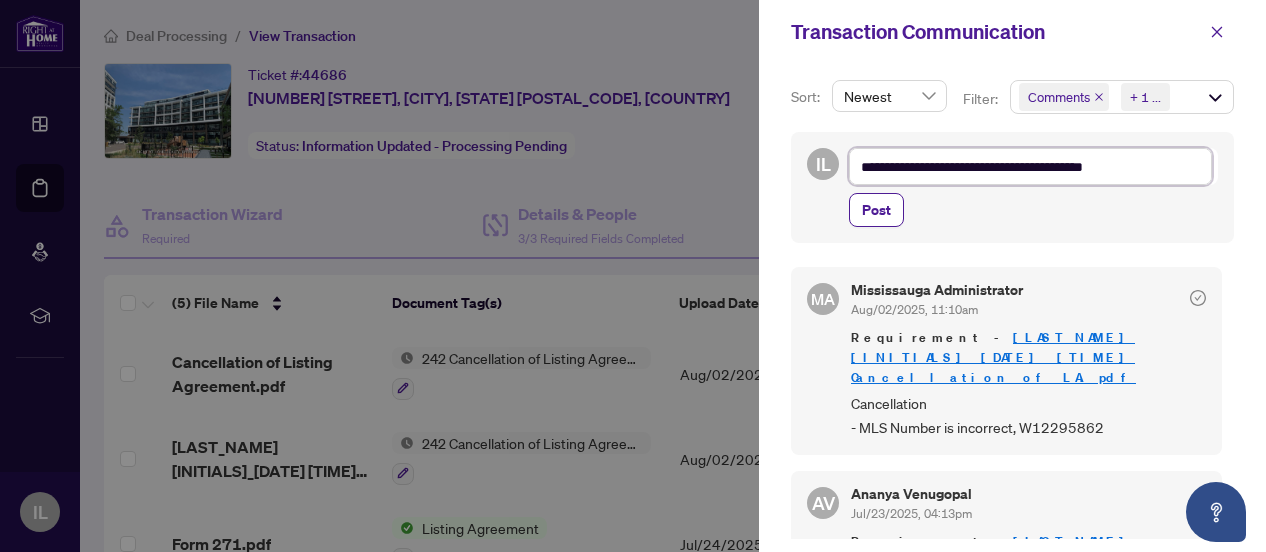 type on "**********" 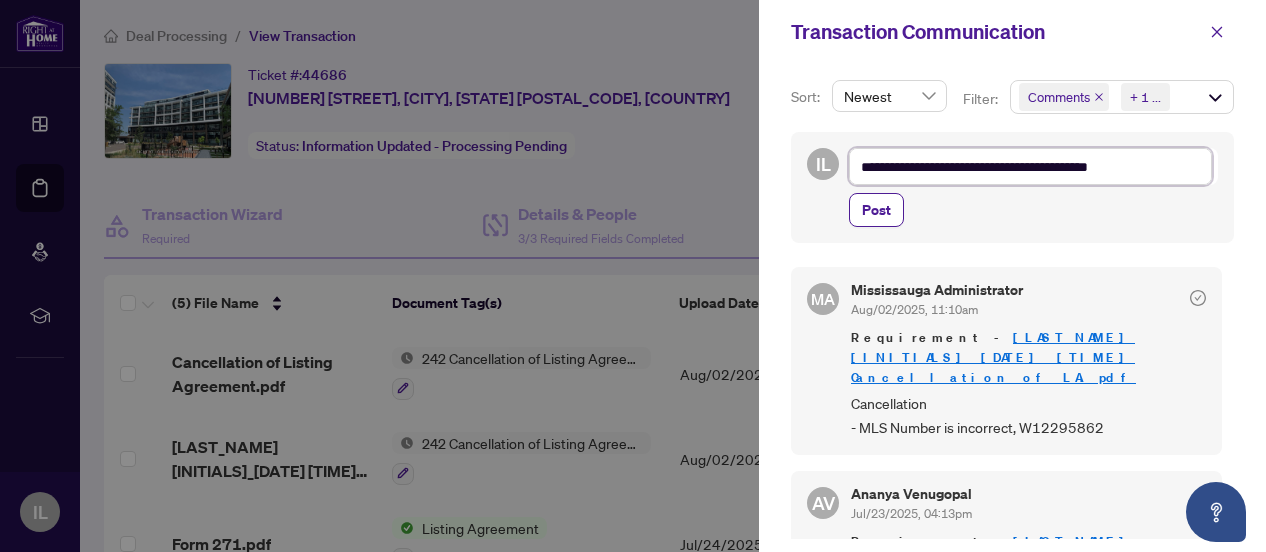 type on "**********" 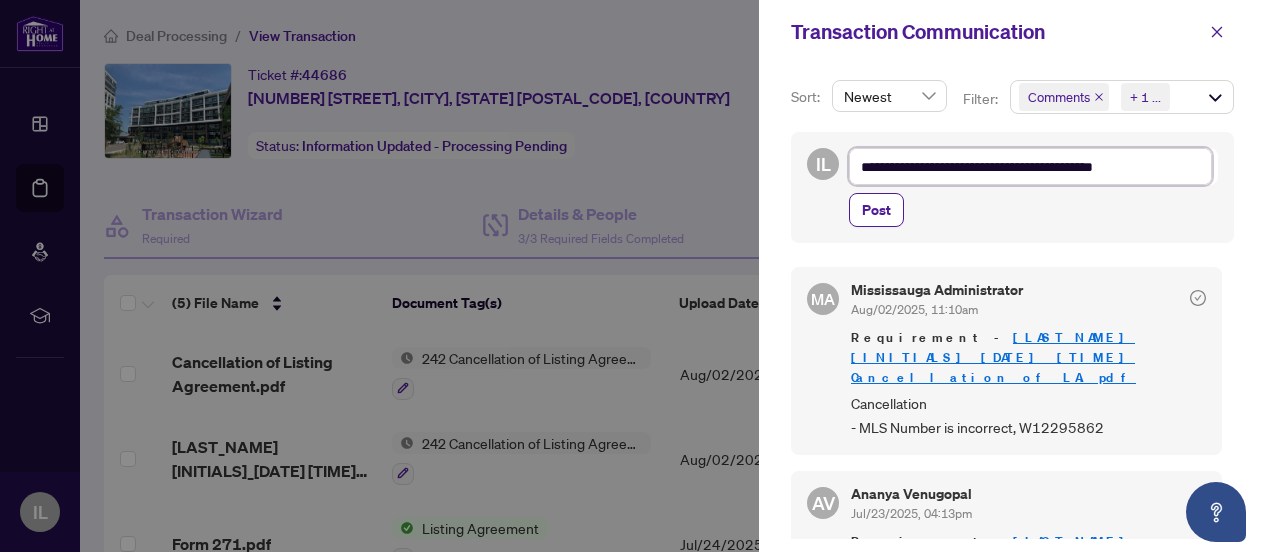 type on "**********" 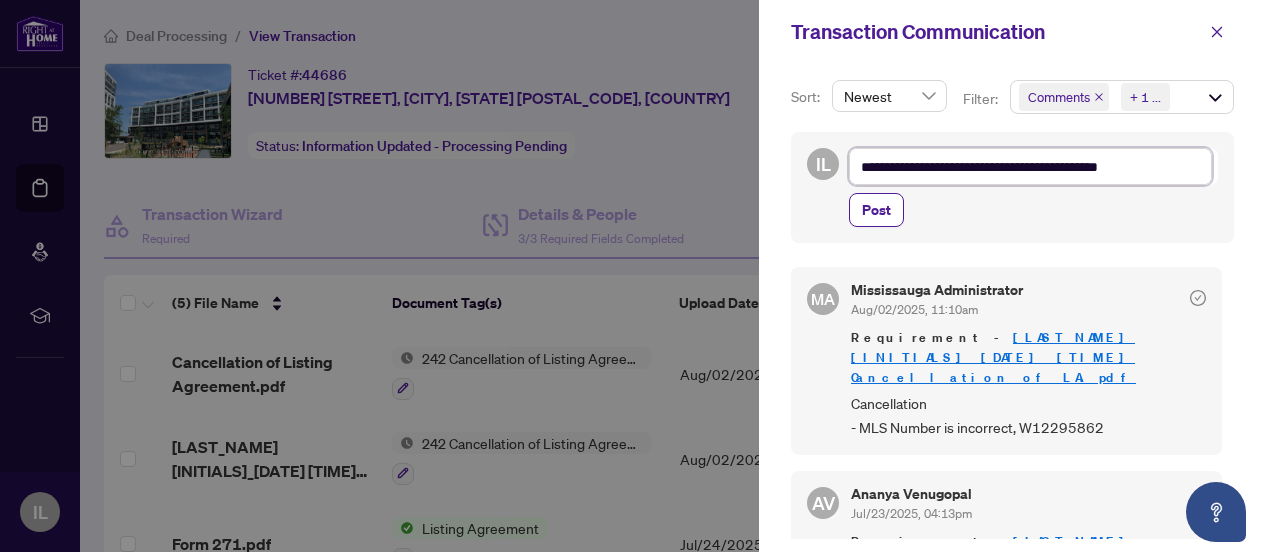 type on "**********" 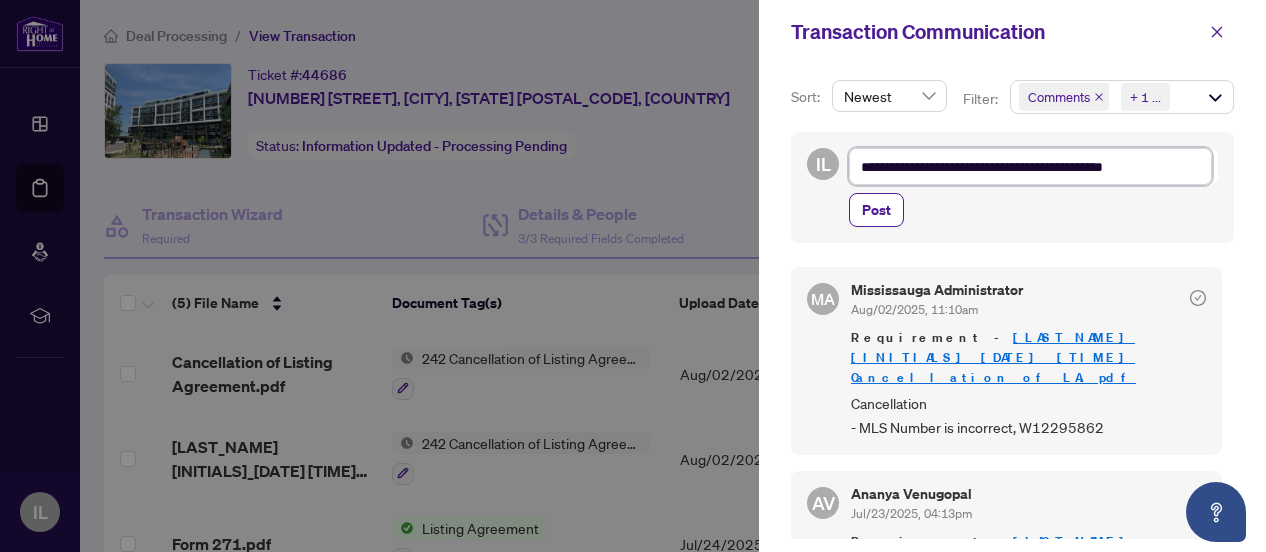 type on "**********" 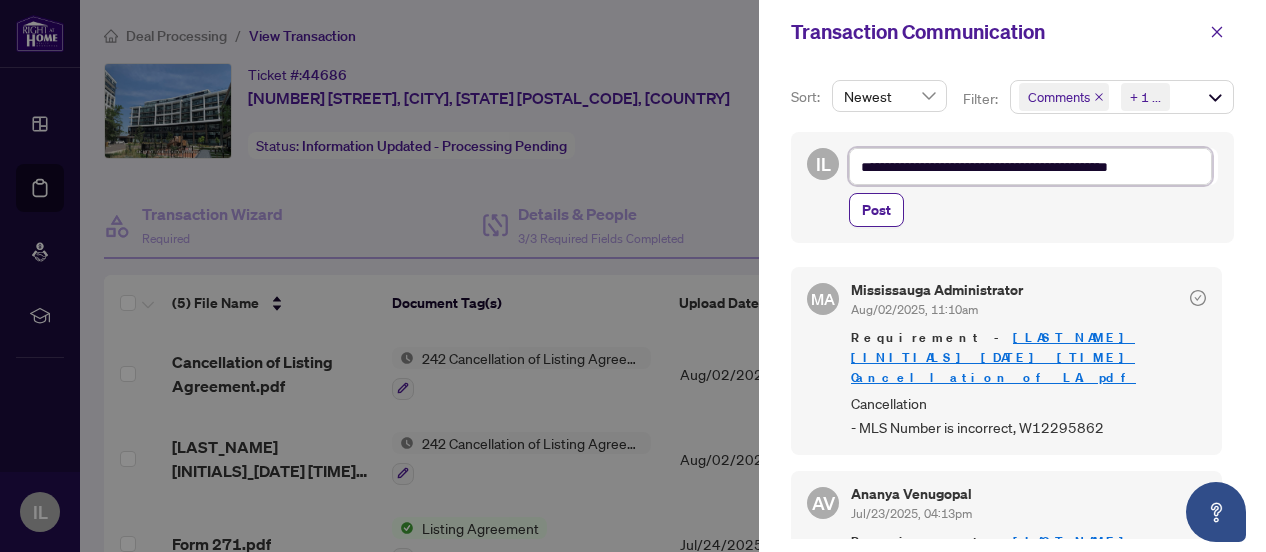 type on "**********" 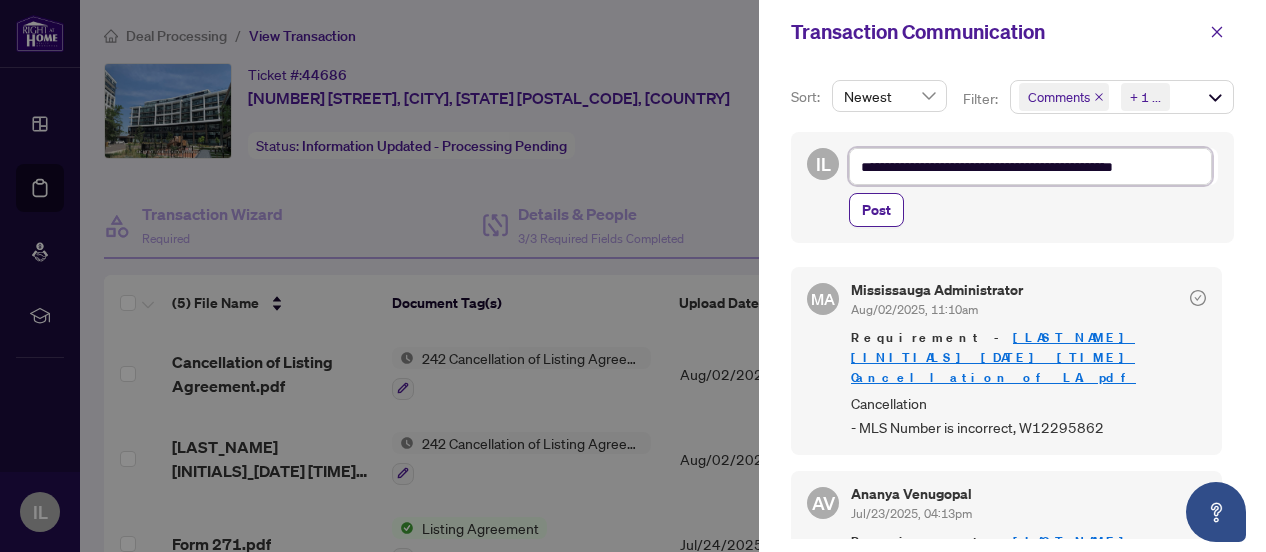 type on "**********" 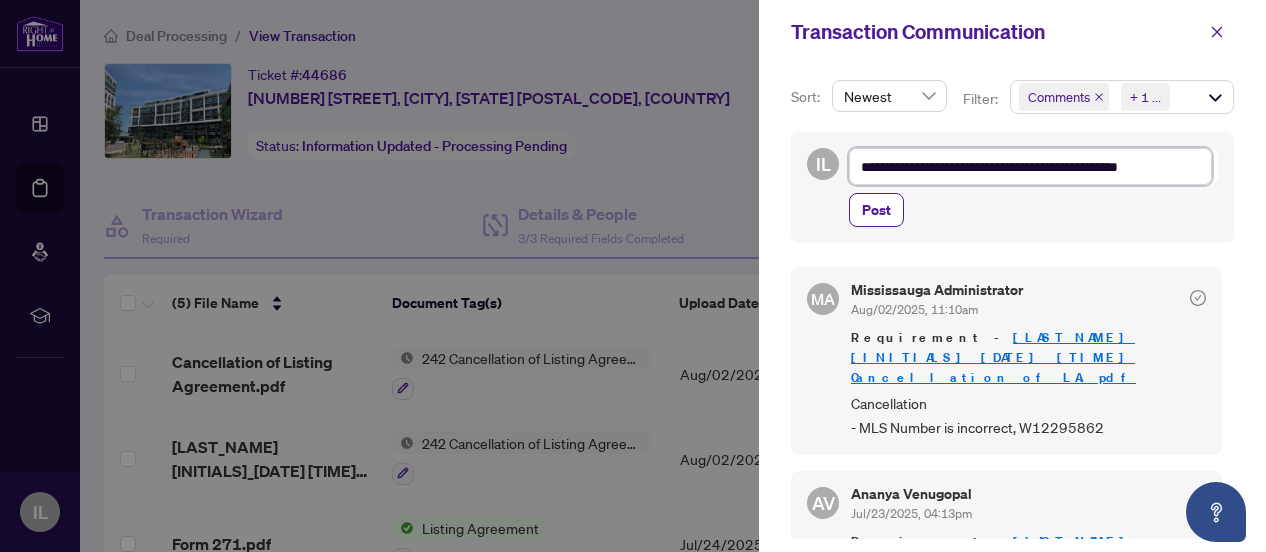 type on "**********" 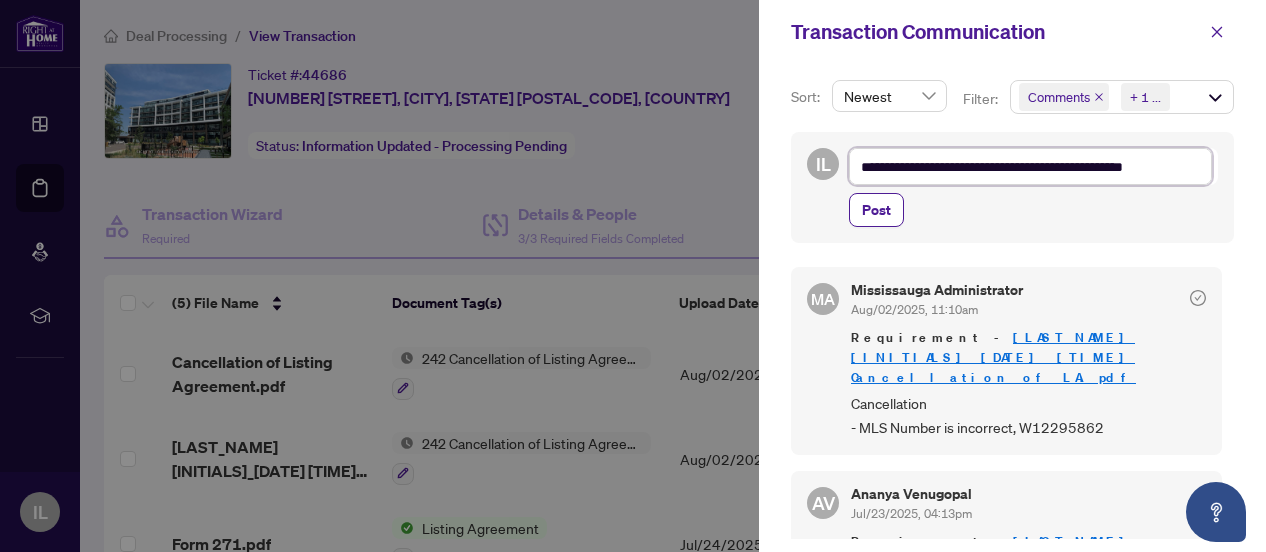 type on "**********" 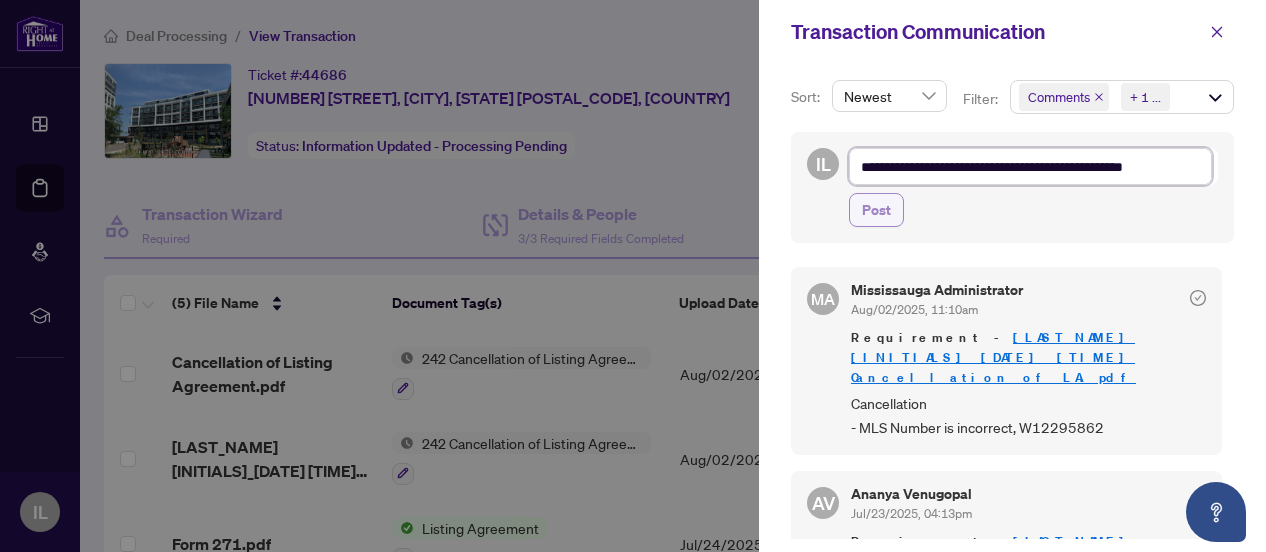 type on "**********" 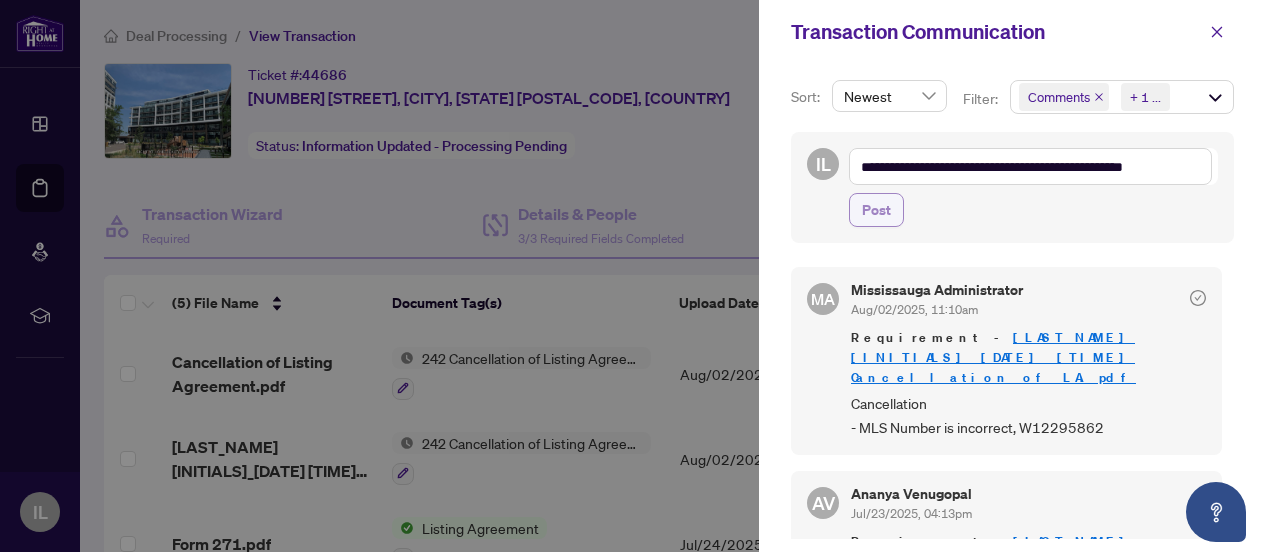 click on "Post" at bounding box center [876, 210] 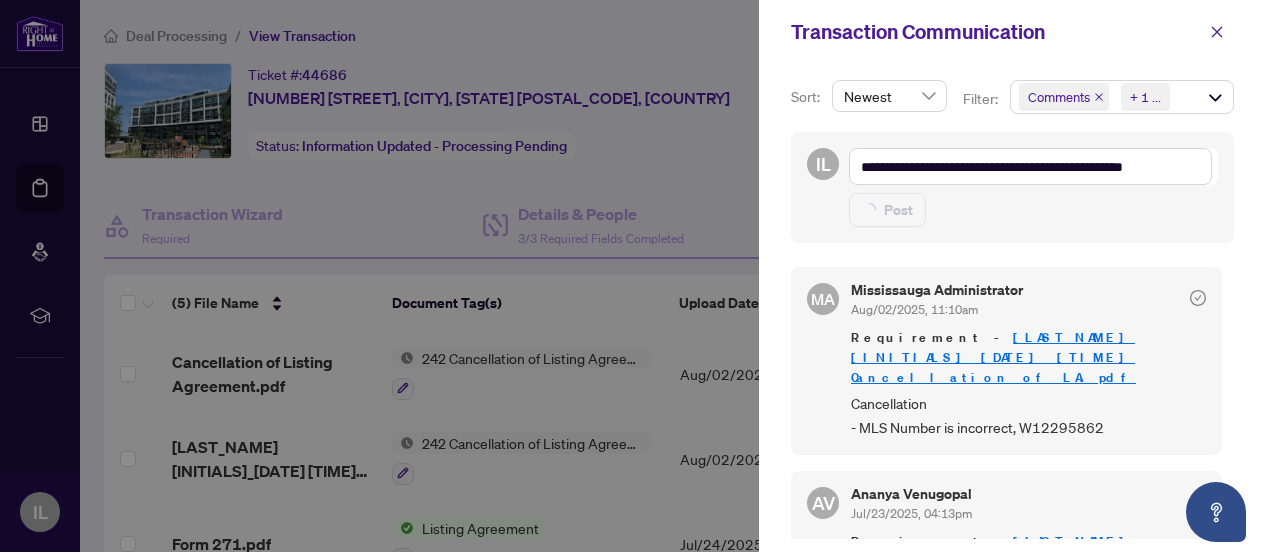 type 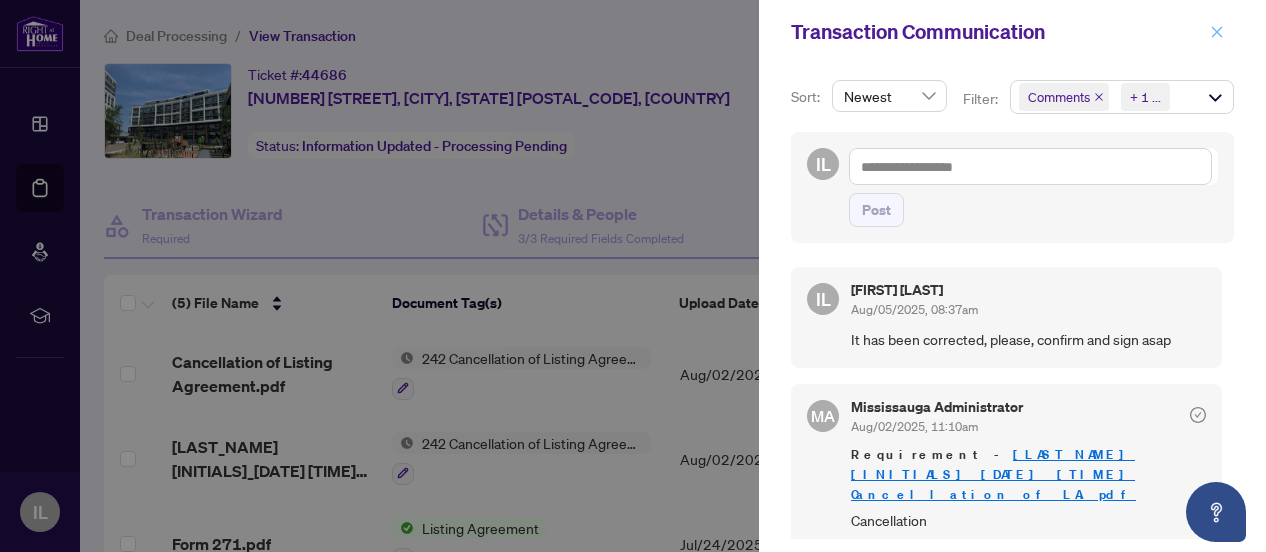 click 